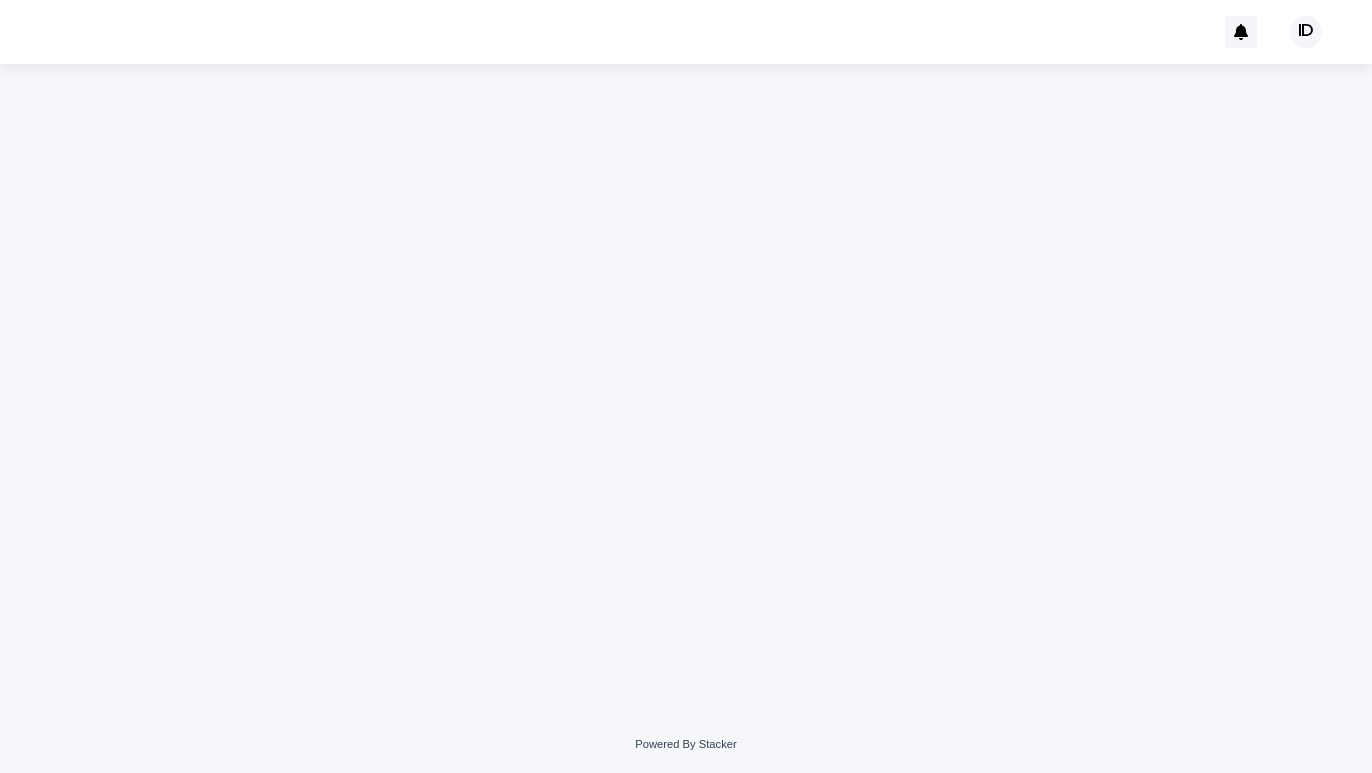 scroll, scrollTop: 0, scrollLeft: 0, axis: both 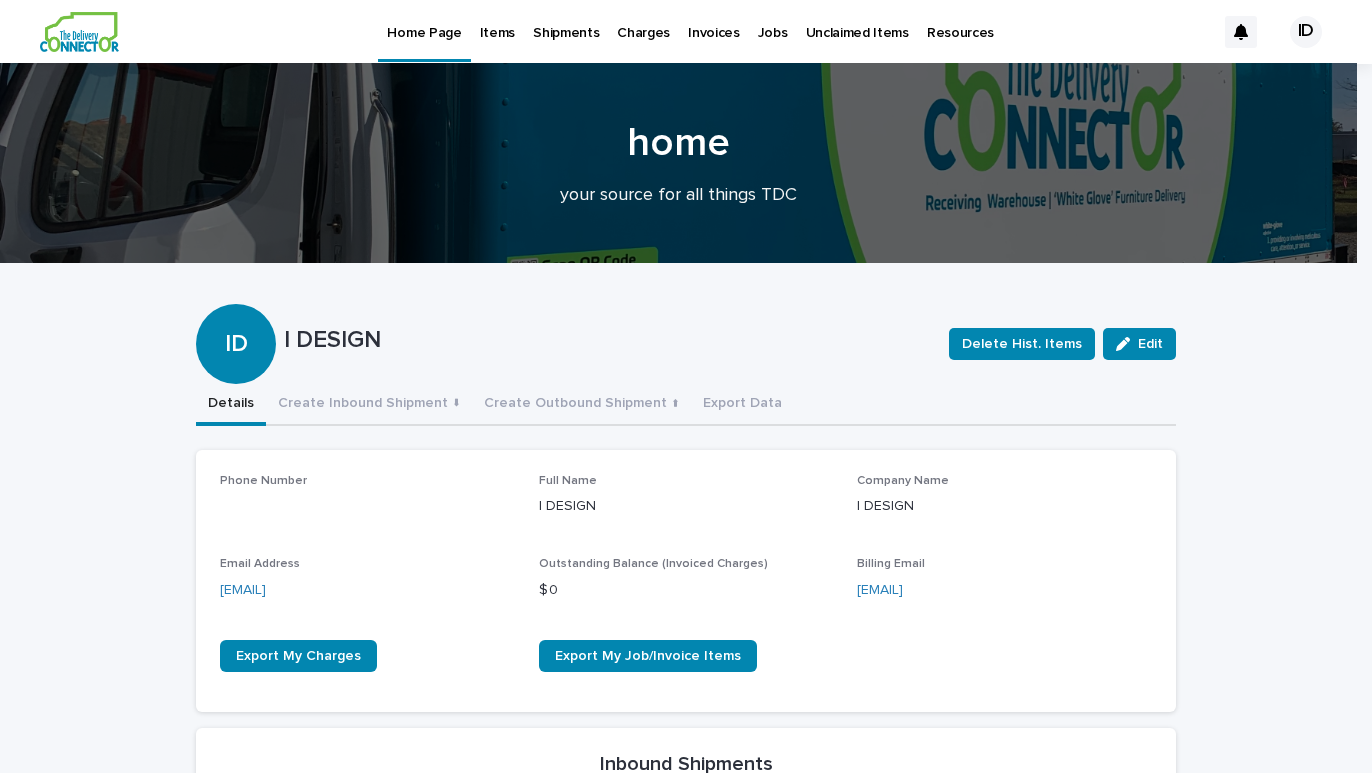 click on "Items" at bounding box center (497, 21) 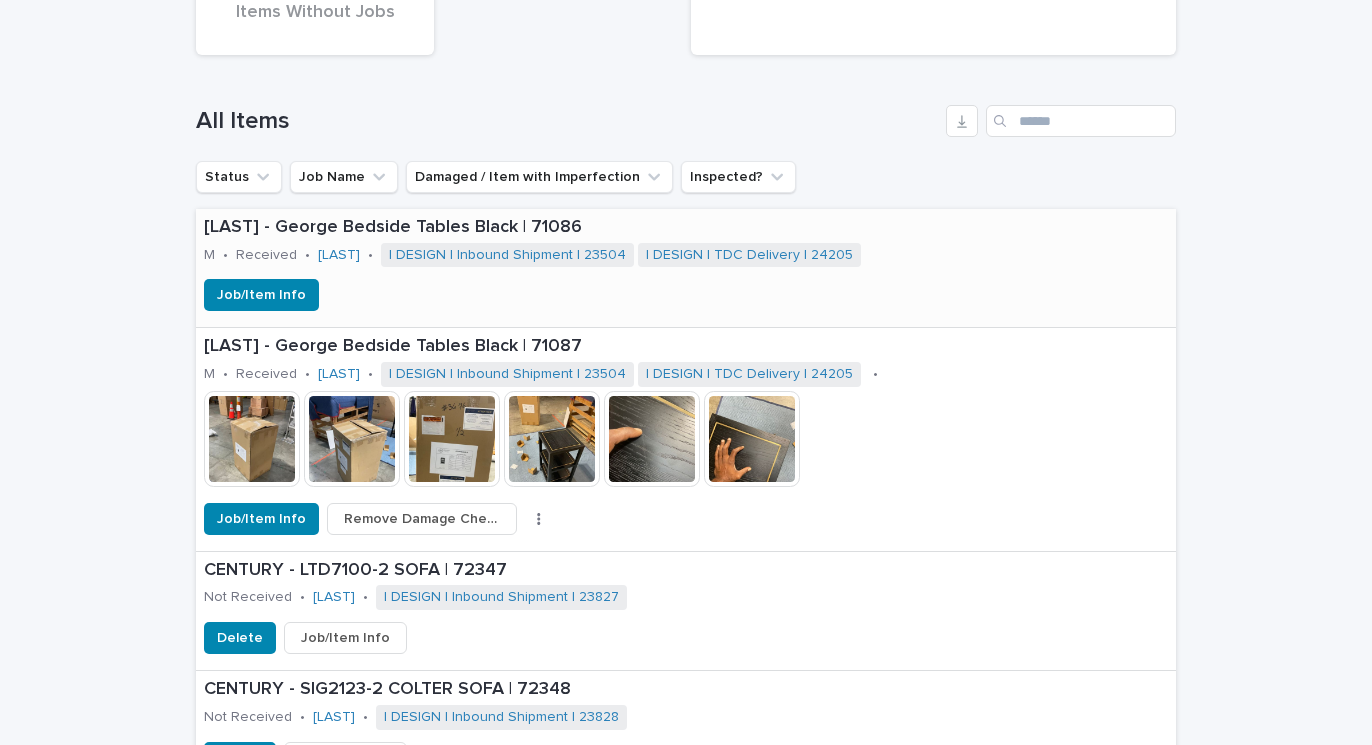 scroll, scrollTop: 688, scrollLeft: 0, axis: vertical 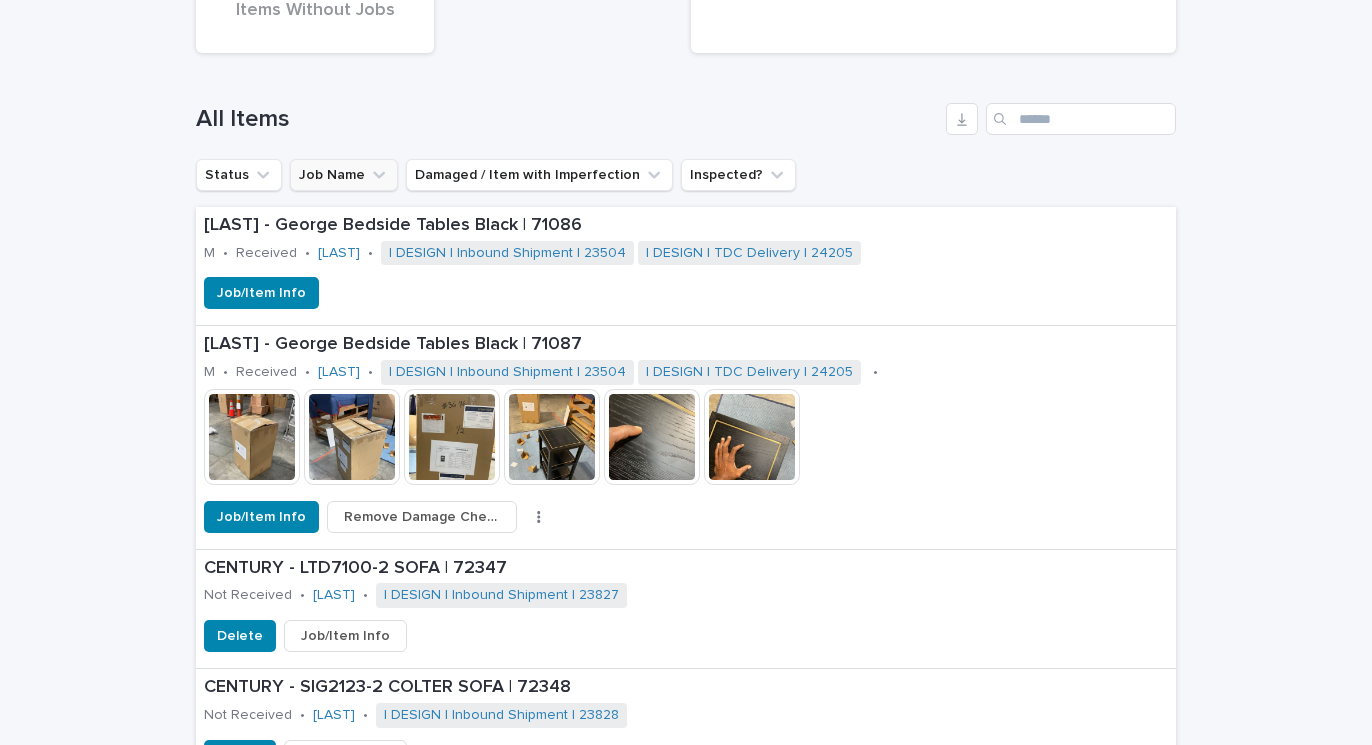 click on "Job Name" at bounding box center [344, 175] 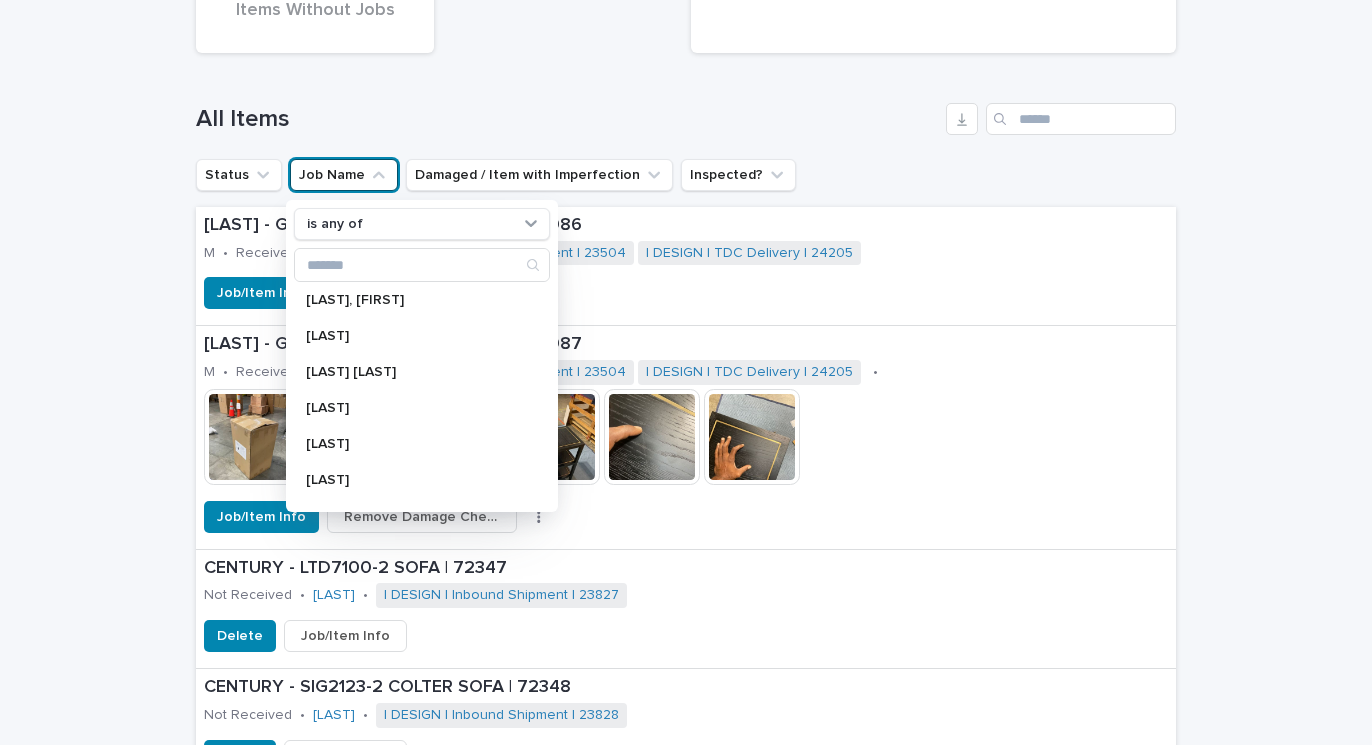 scroll, scrollTop: 292, scrollLeft: 0, axis: vertical 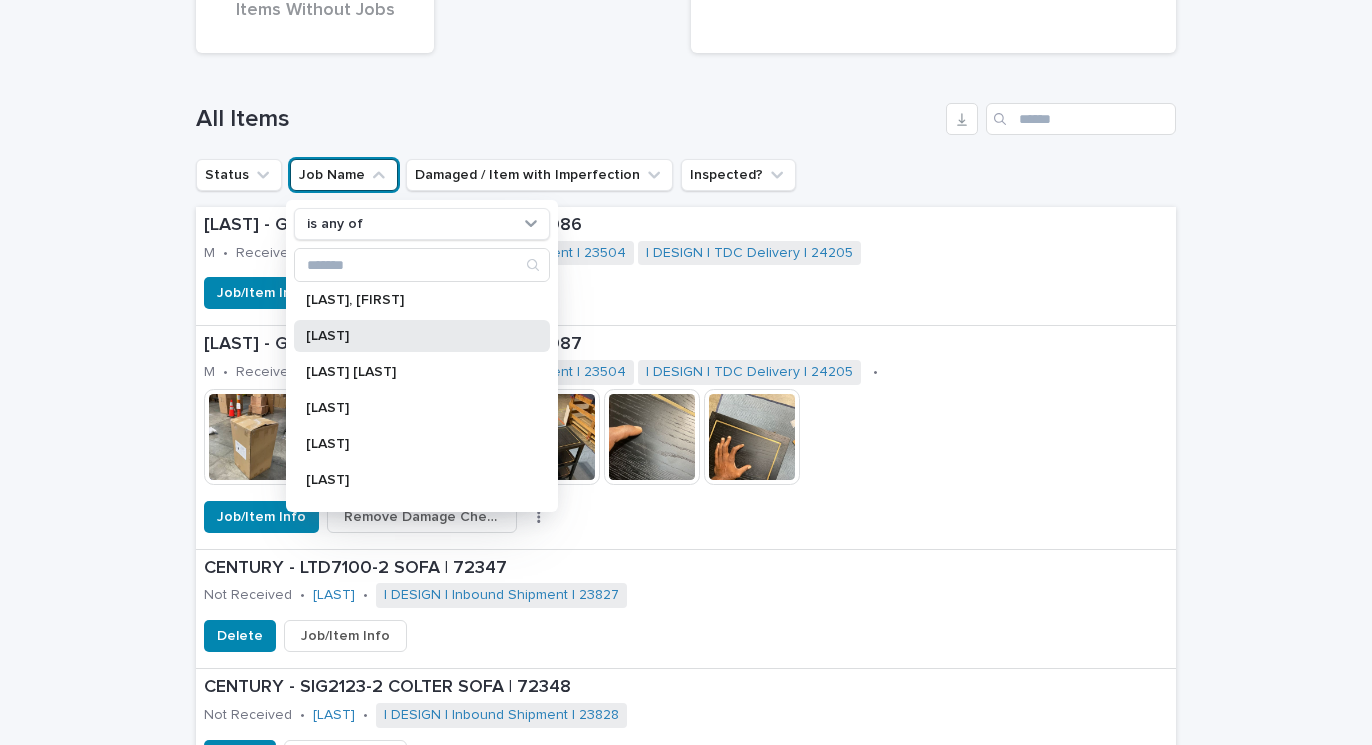 click on "[LAST]" at bounding box center [412, 336] 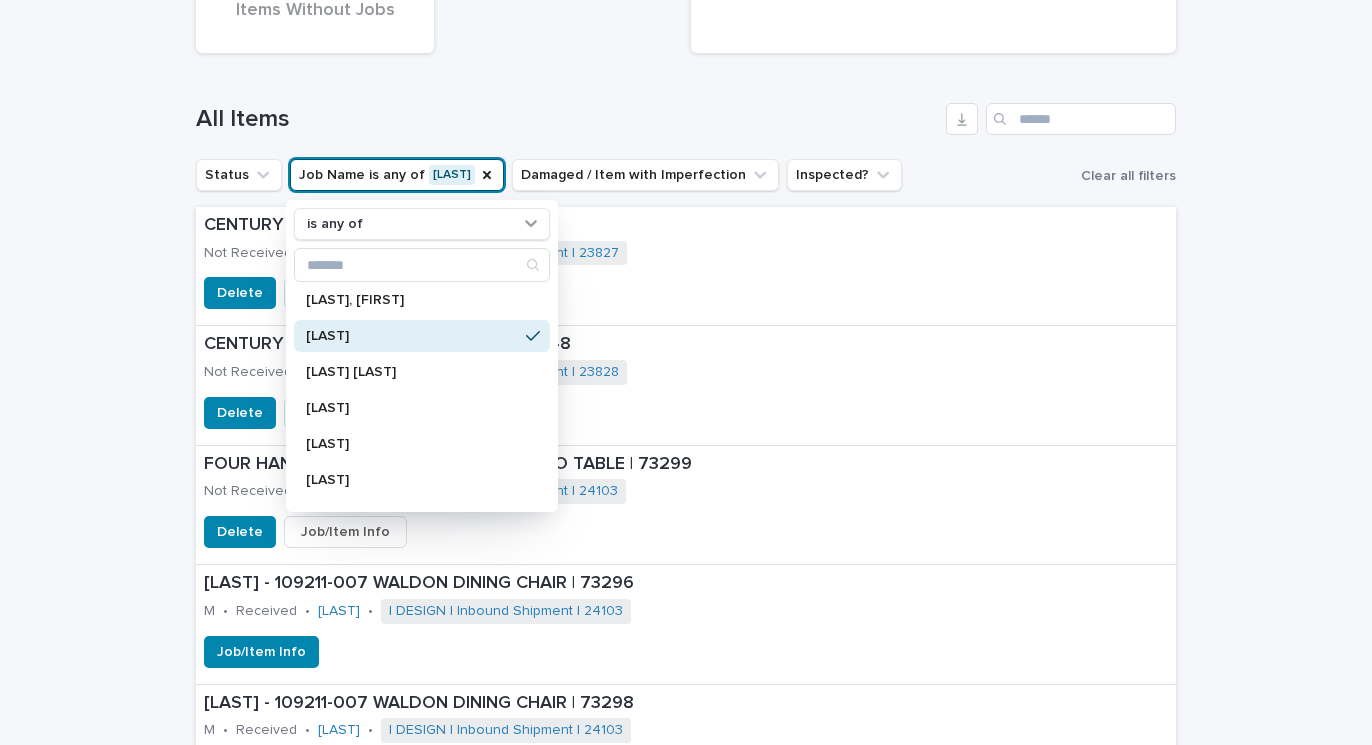 click on "All Items" at bounding box center (686, 111) 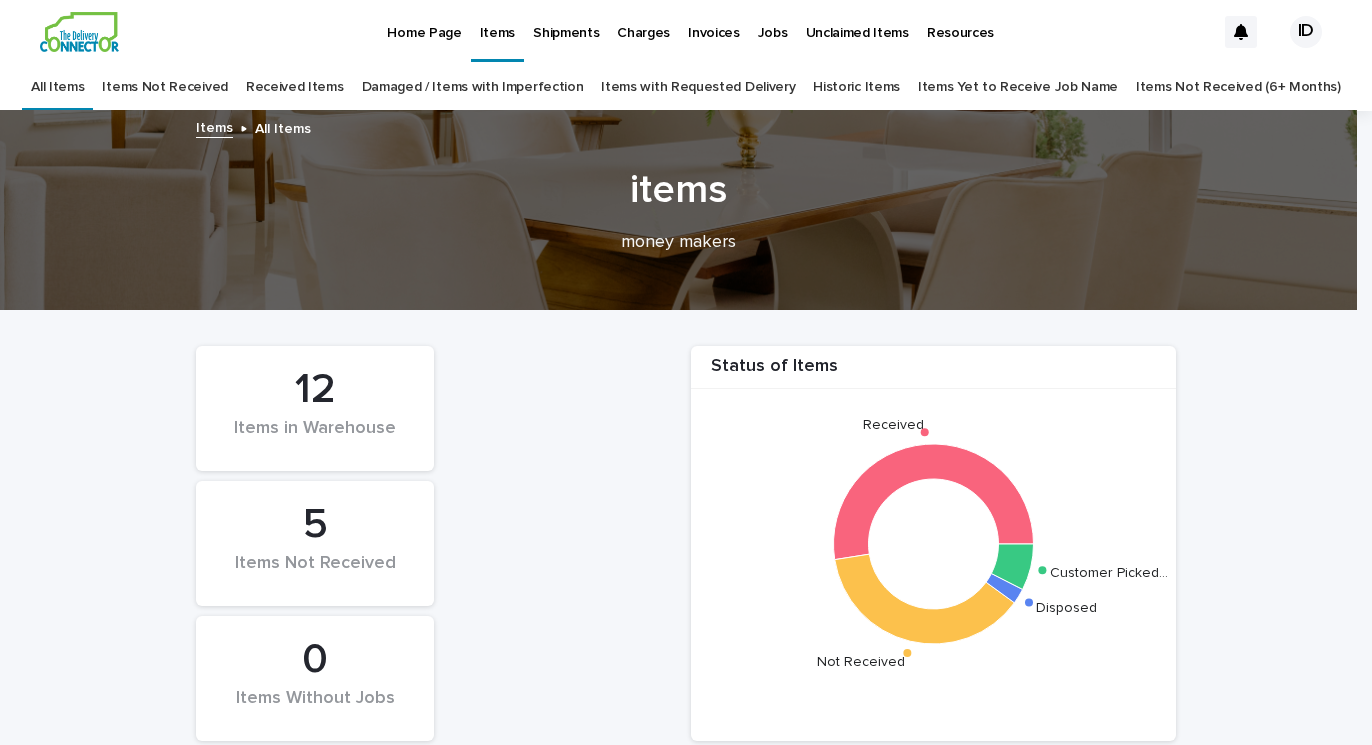 scroll, scrollTop: 0, scrollLeft: 0, axis: both 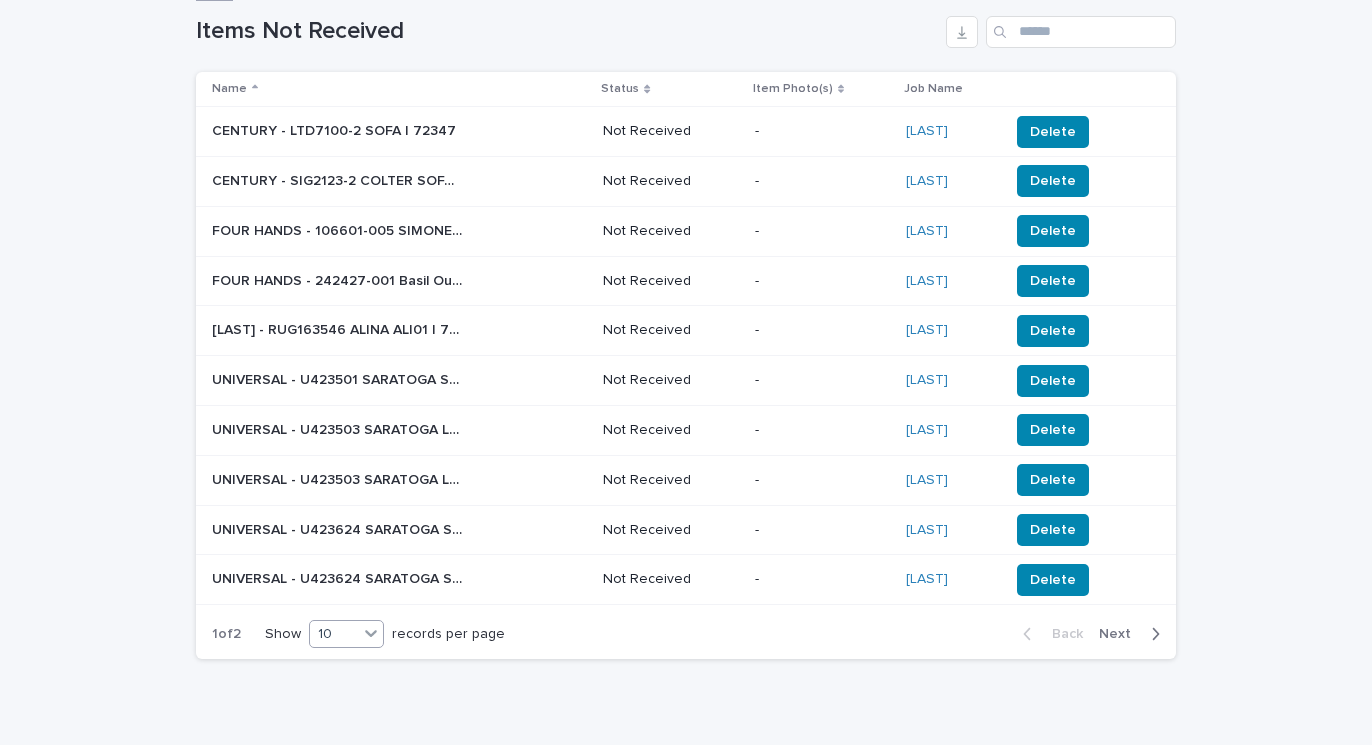 click at bounding box center [371, 633] 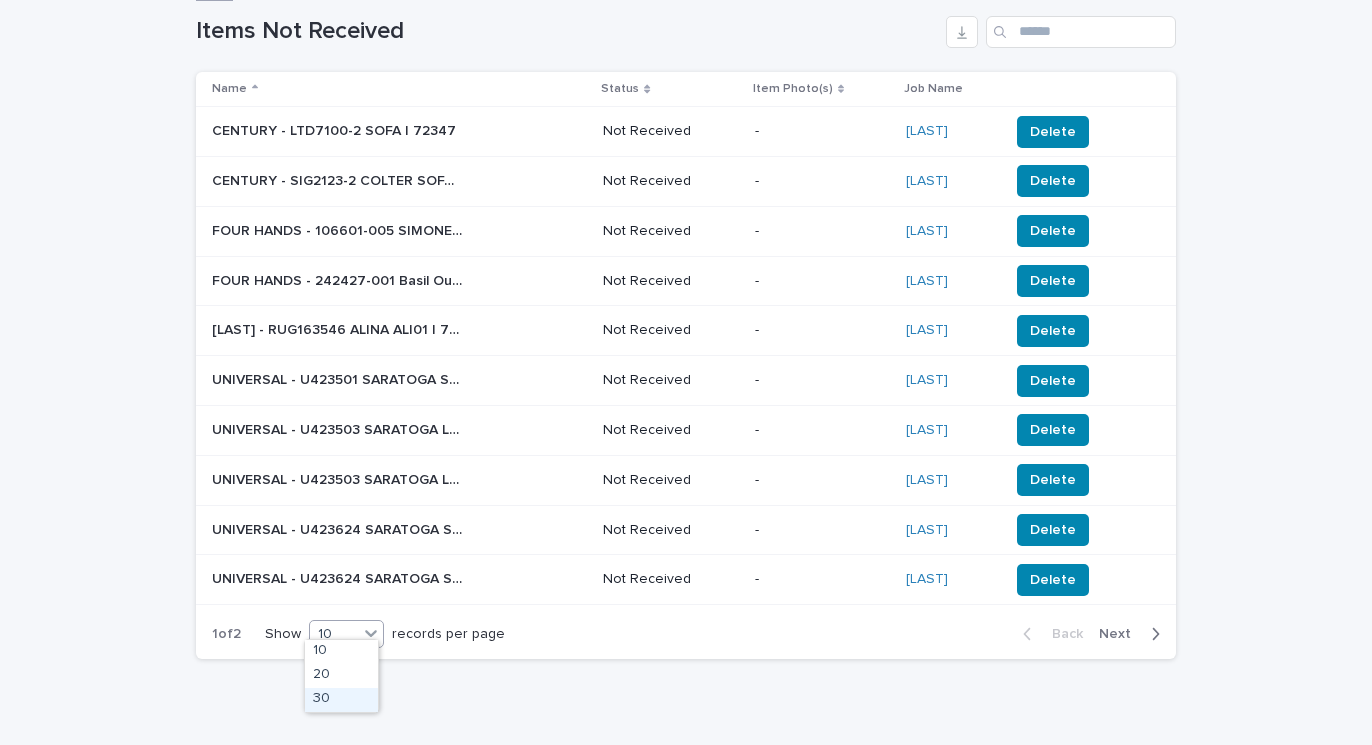 click on "30" at bounding box center [341, 700] 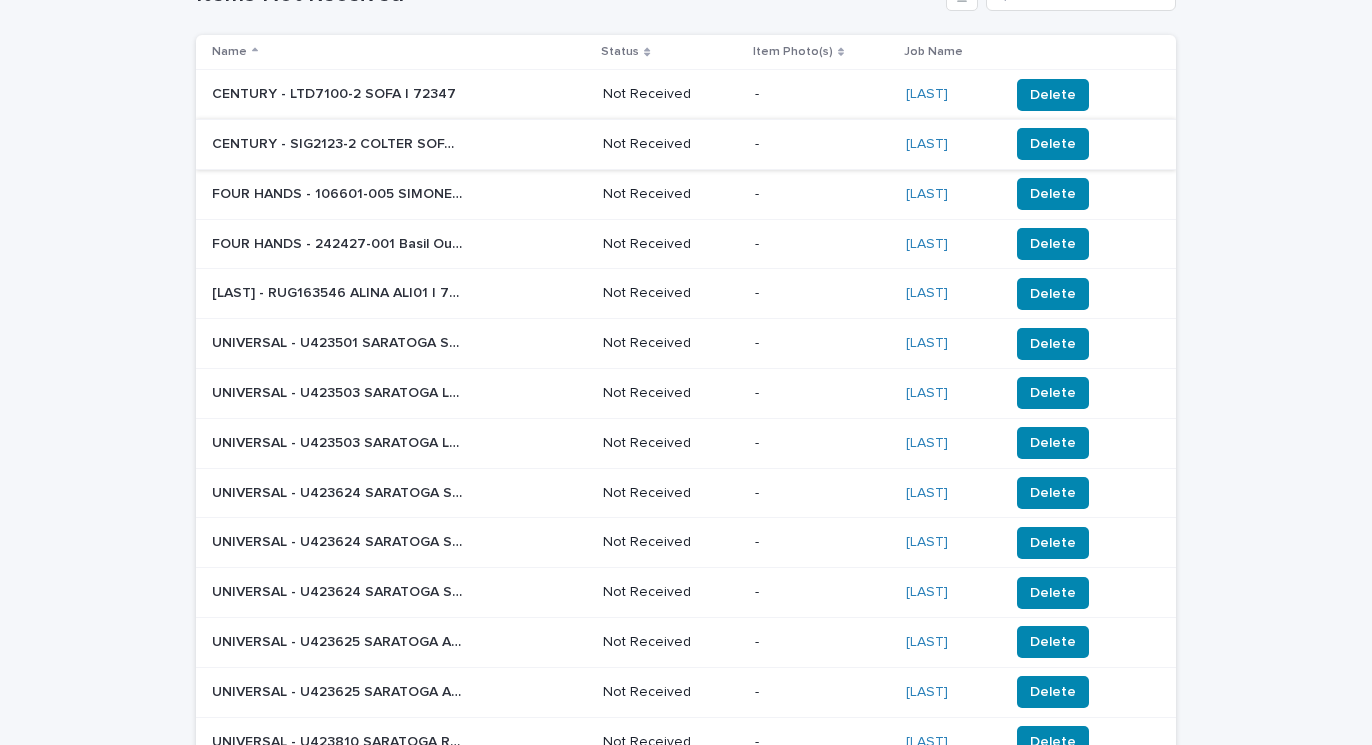 scroll, scrollTop: 0, scrollLeft: 0, axis: both 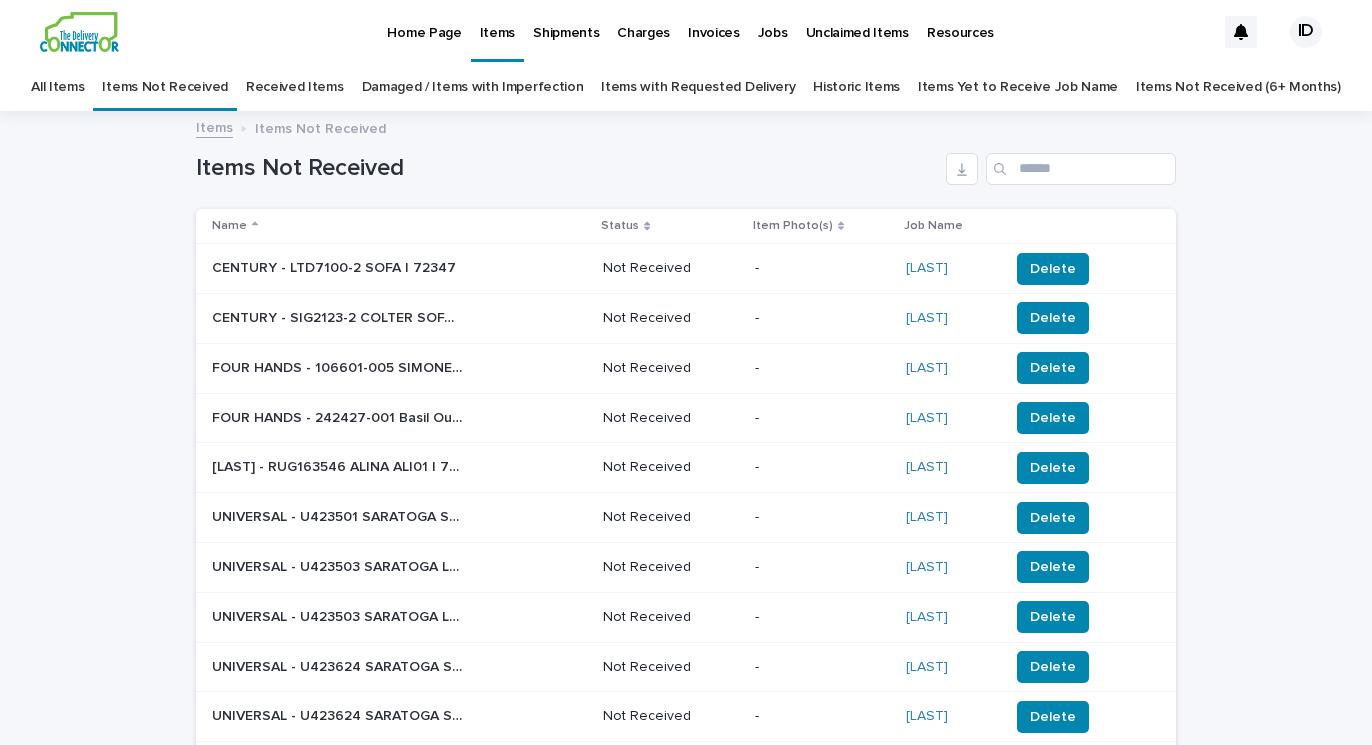 click on "Received Items" at bounding box center (295, 87) 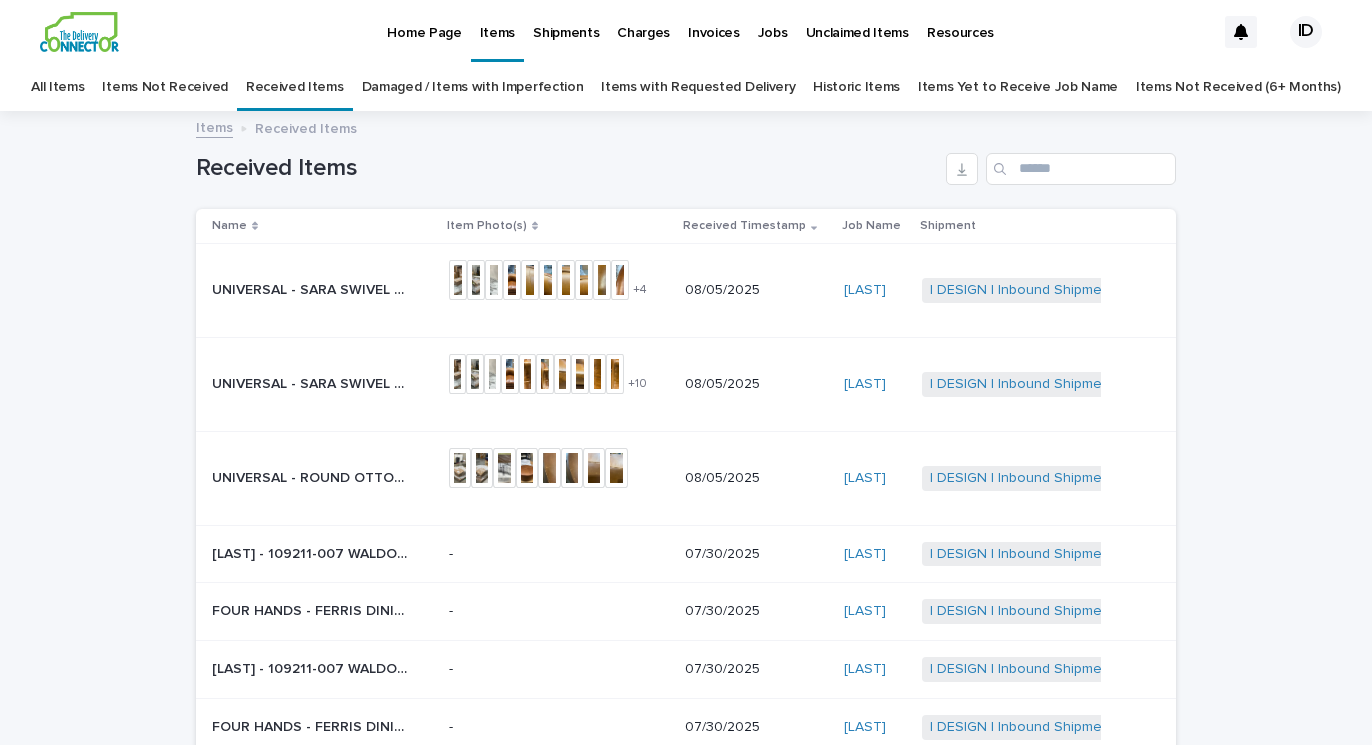 scroll, scrollTop: 0, scrollLeft: 0, axis: both 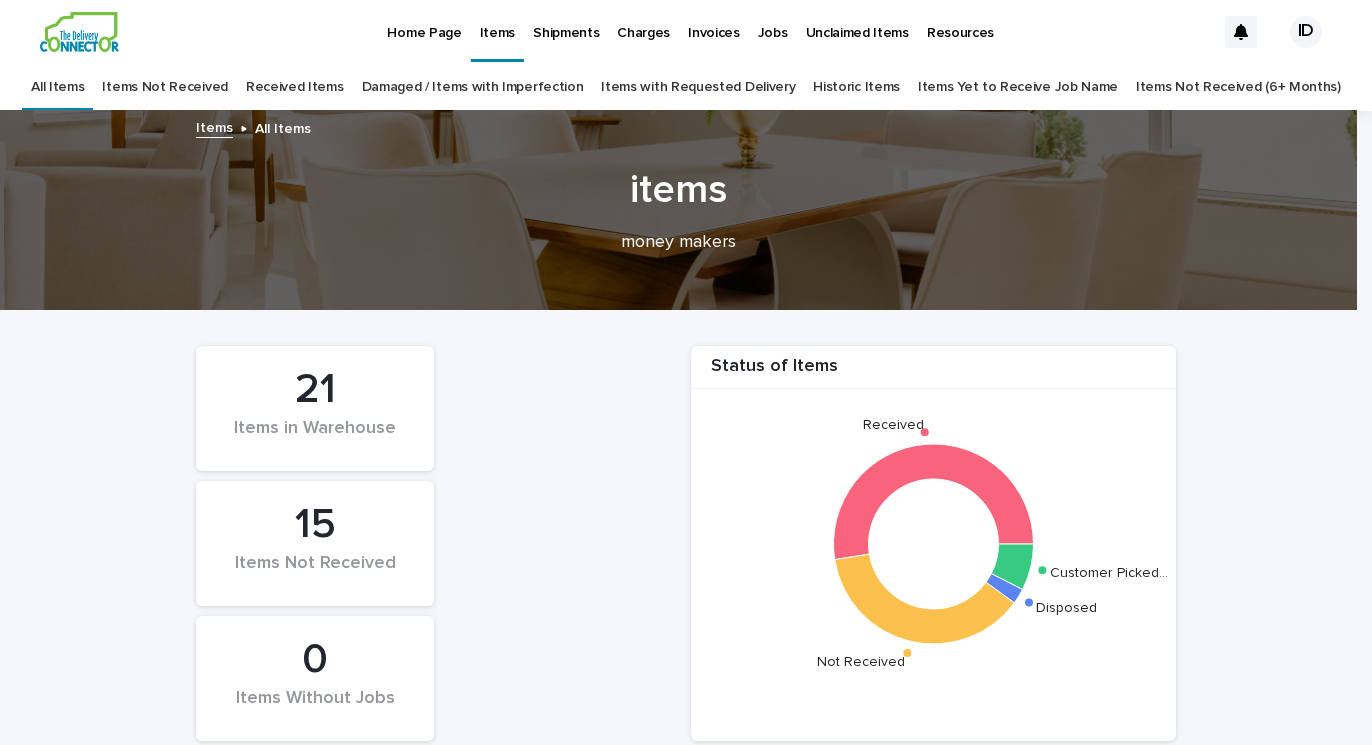click on "15" at bounding box center (315, 525) 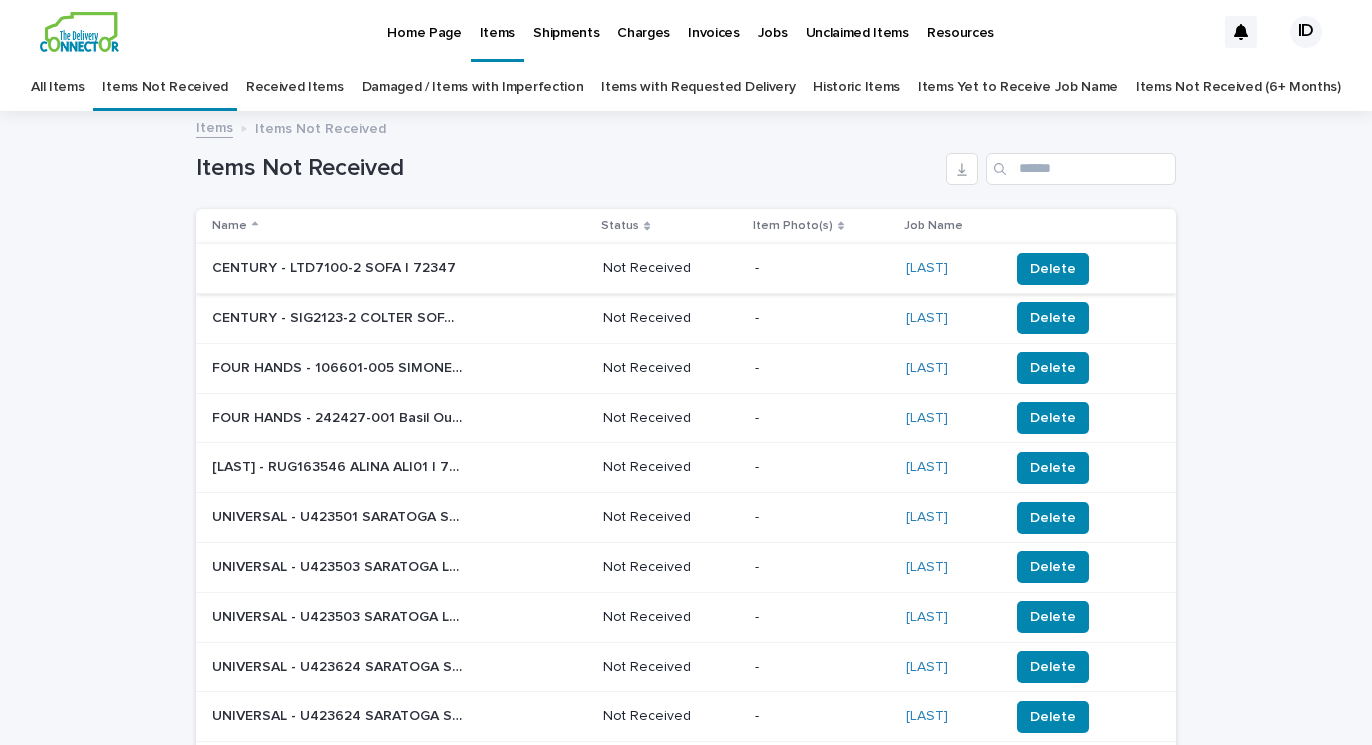 scroll, scrollTop: 0, scrollLeft: 0, axis: both 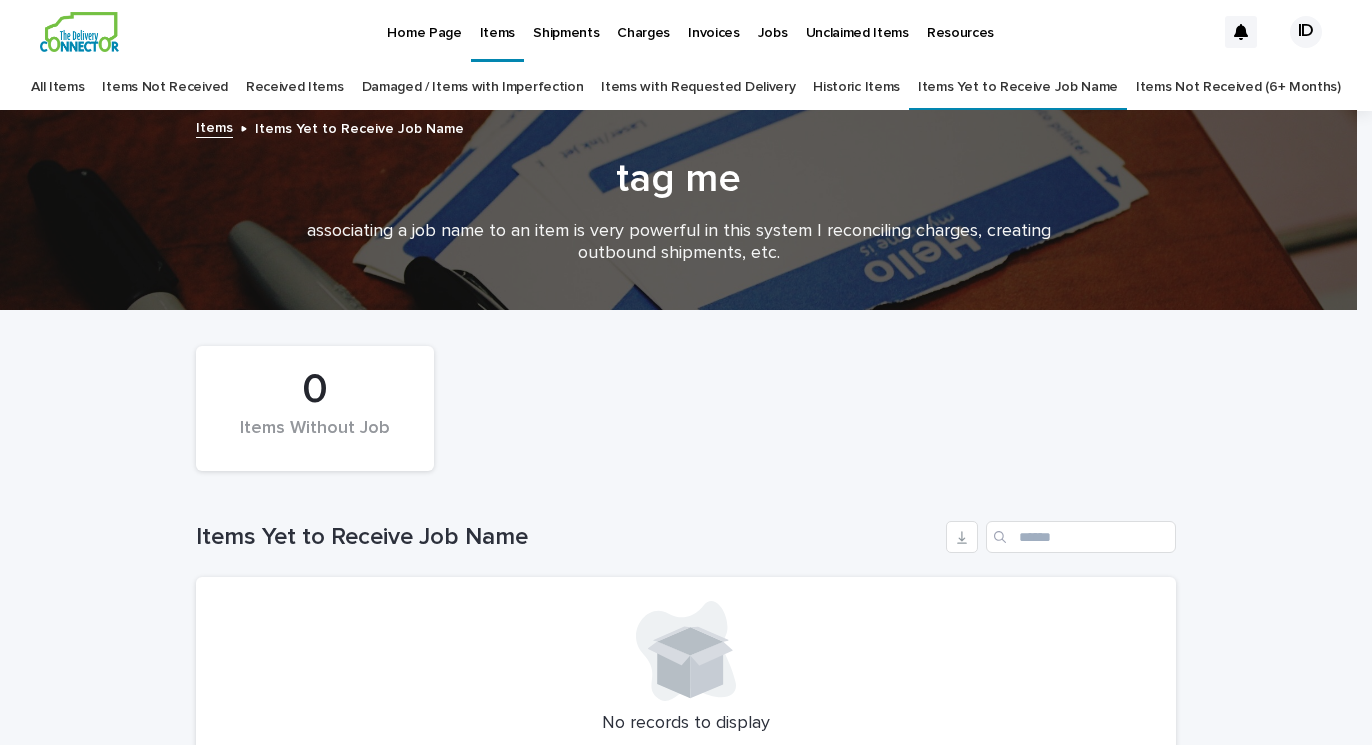 click on "All Items" at bounding box center [57, 87] 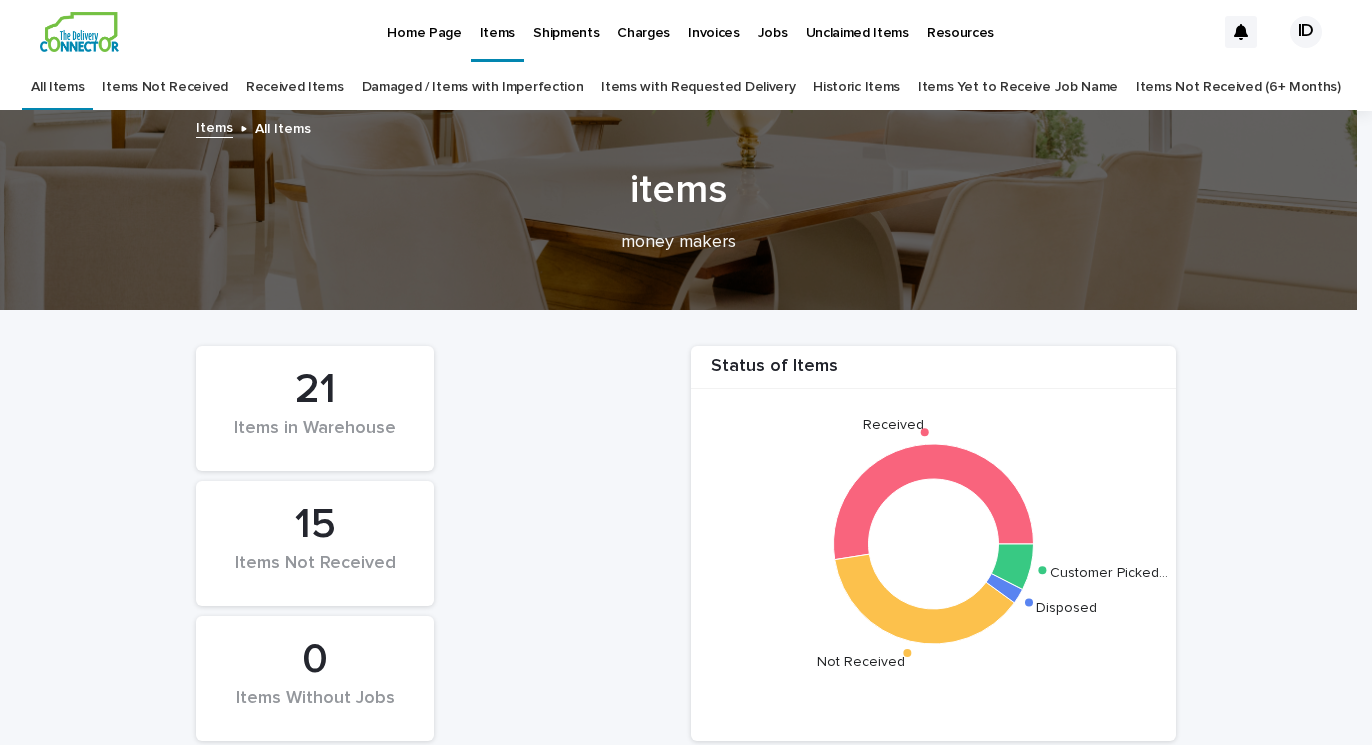 click on "Items Not Received" at bounding box center [164, 87] 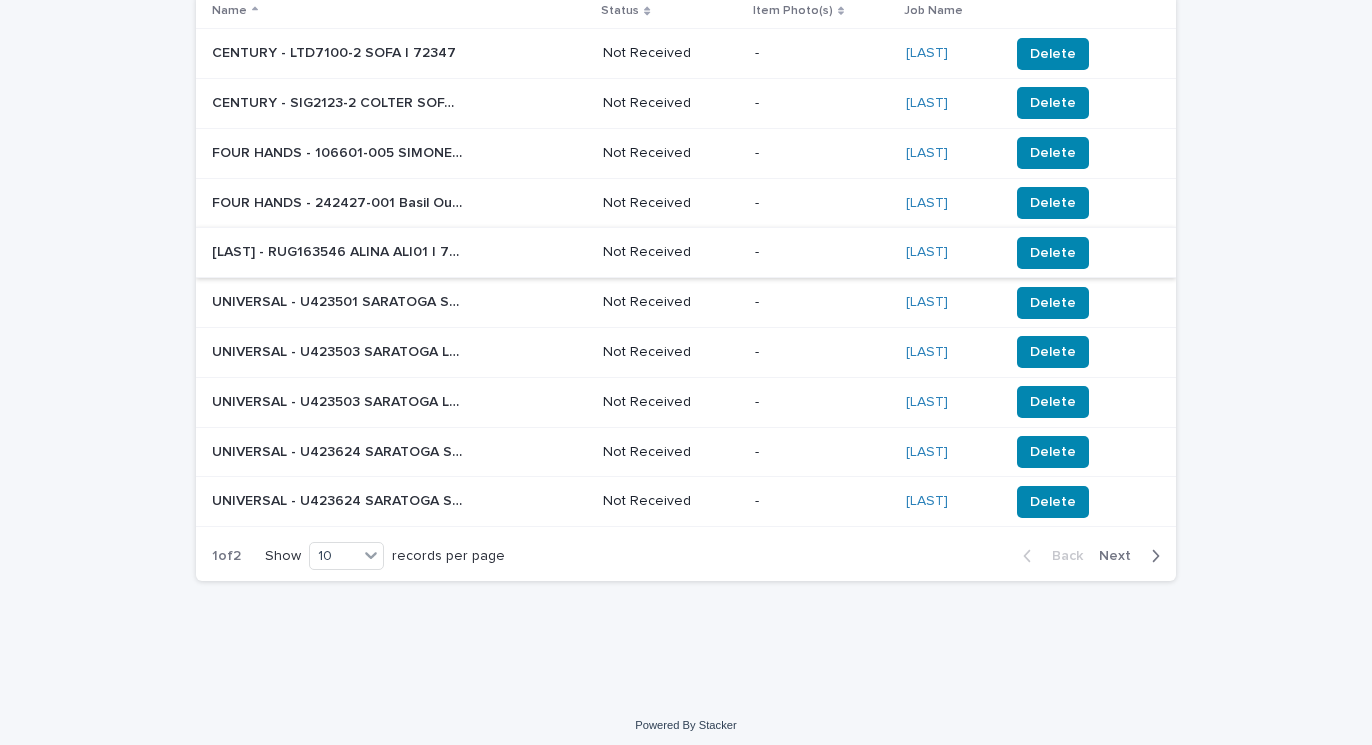 scroll, scrollTop: 214, scrollLeft: 0, axis: vertical 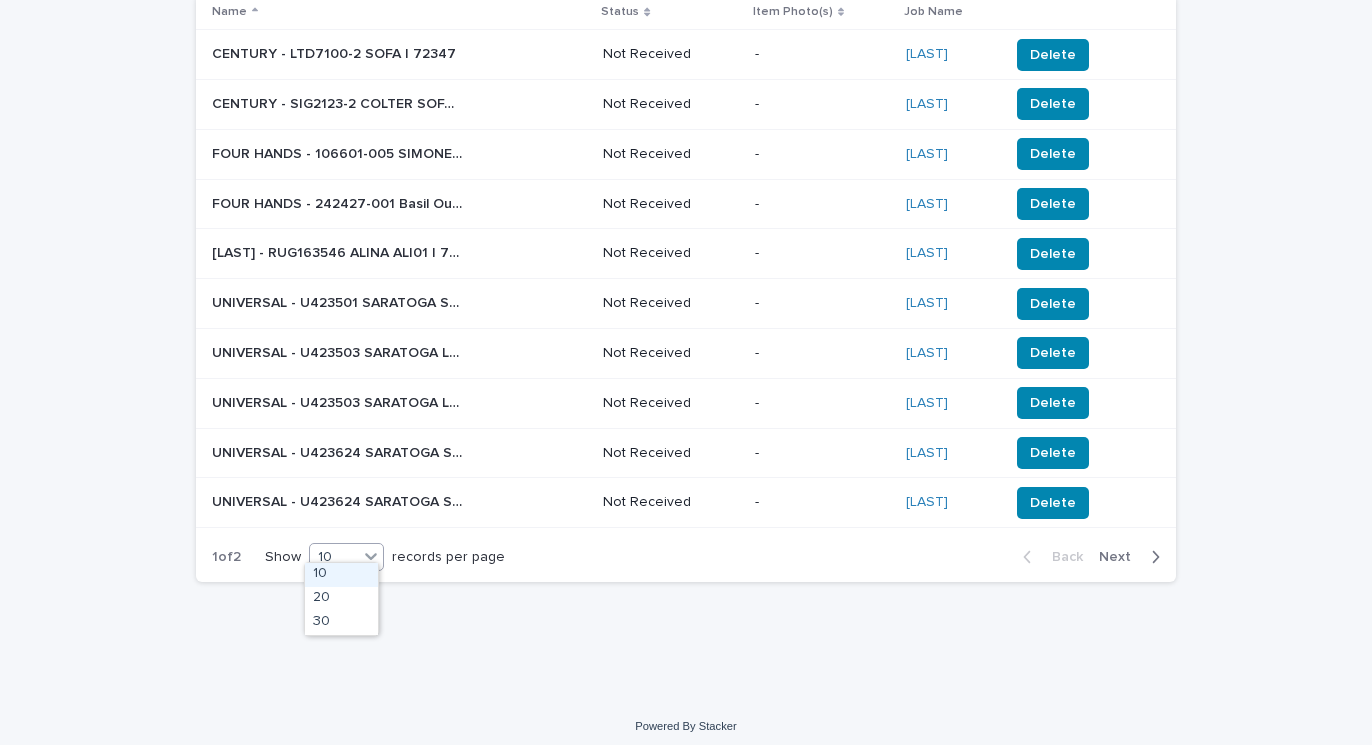 click on "10" at bounding box center (334, 557) 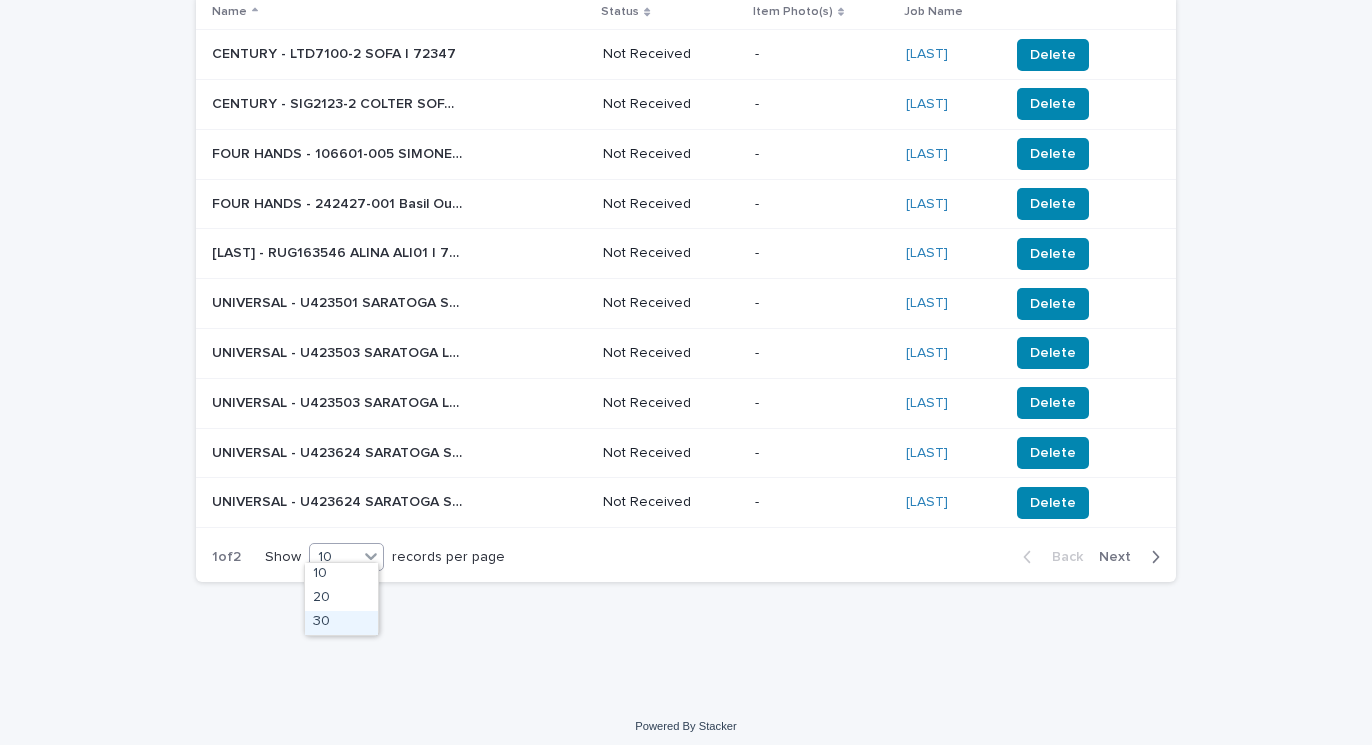 click on "30" at bounding box center [341, 623] 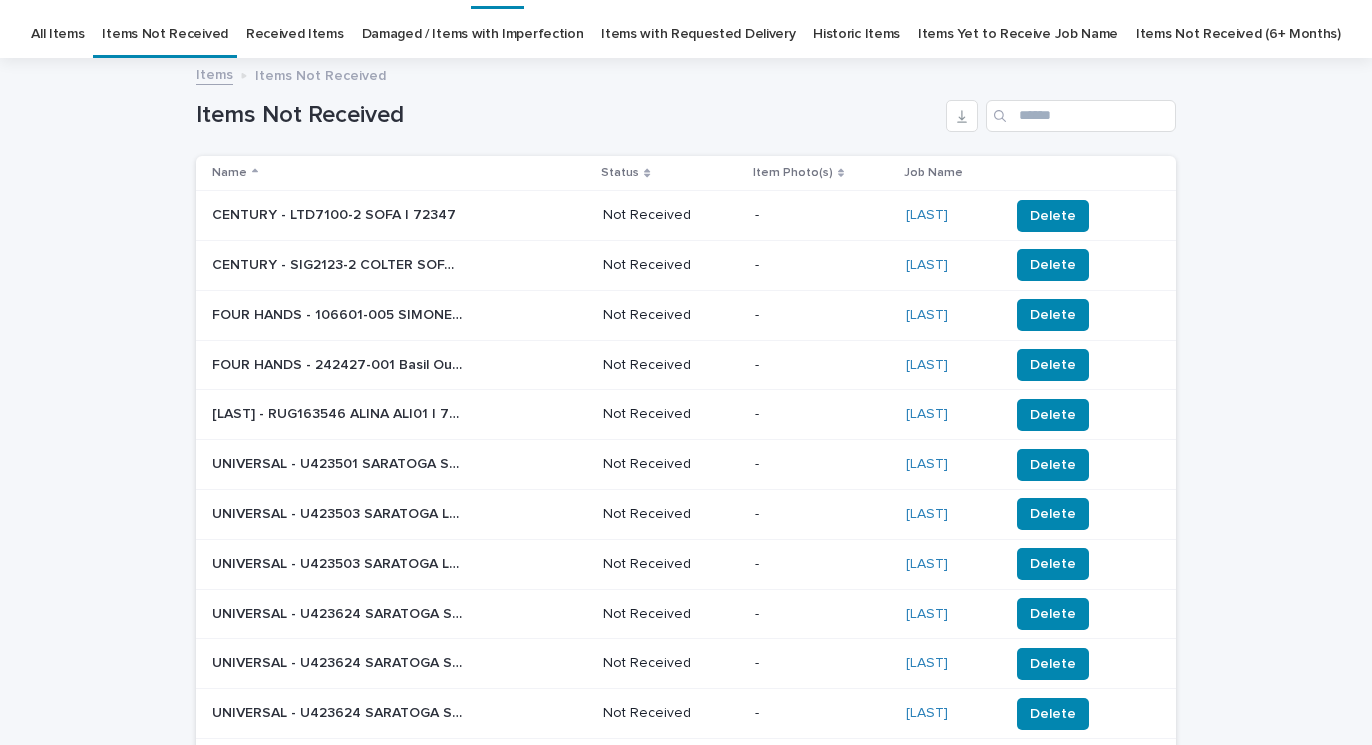 scroll, scrollTop: 50, scrollLeft: 0, axis: vertical 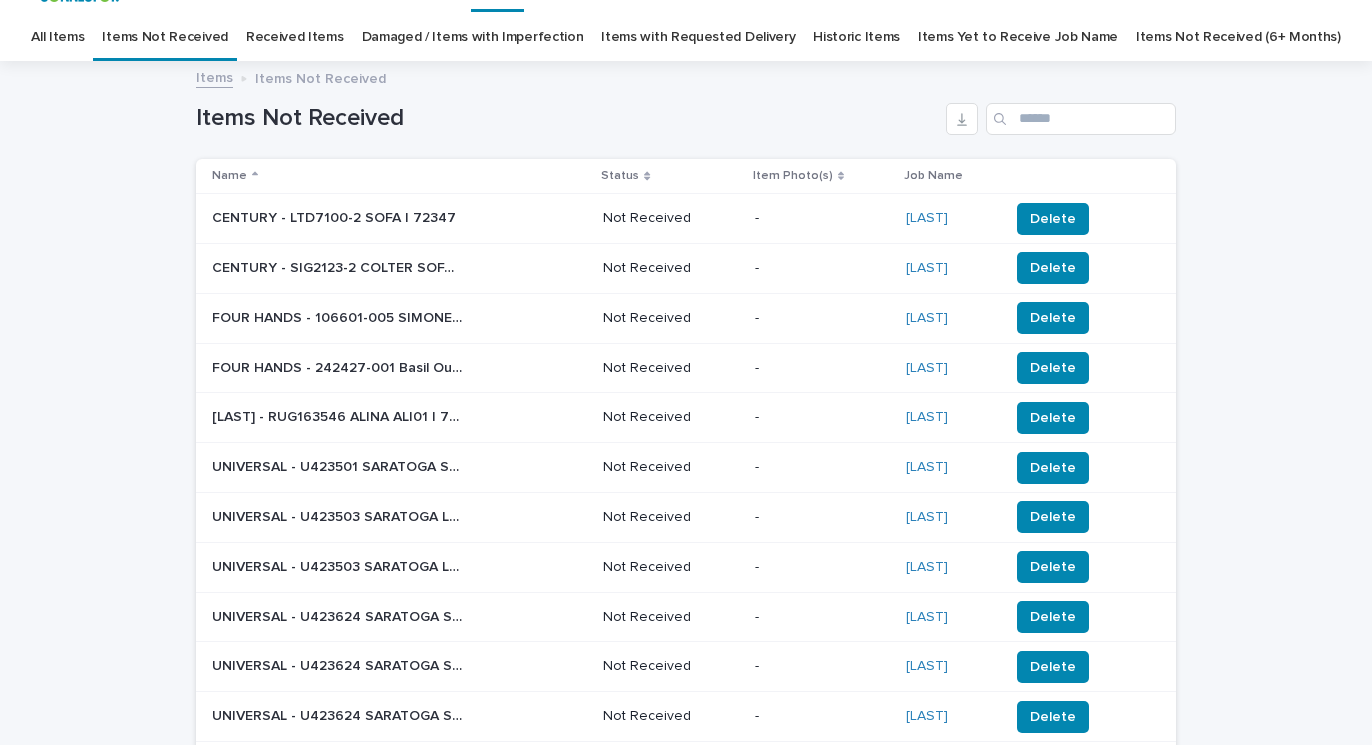 click on "All Items" at bounding box center [57, 37] 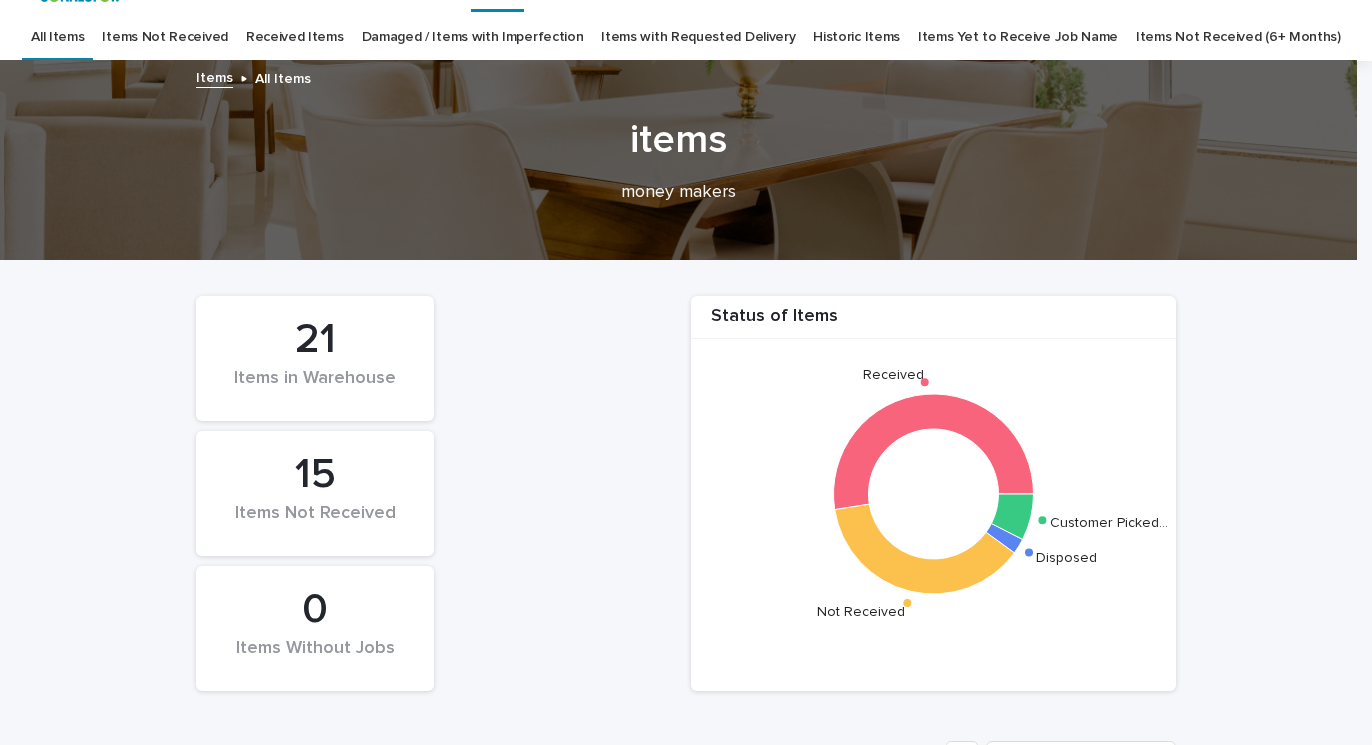 scroll, scrollTop: 0, scrollLeft: 0, axis: both 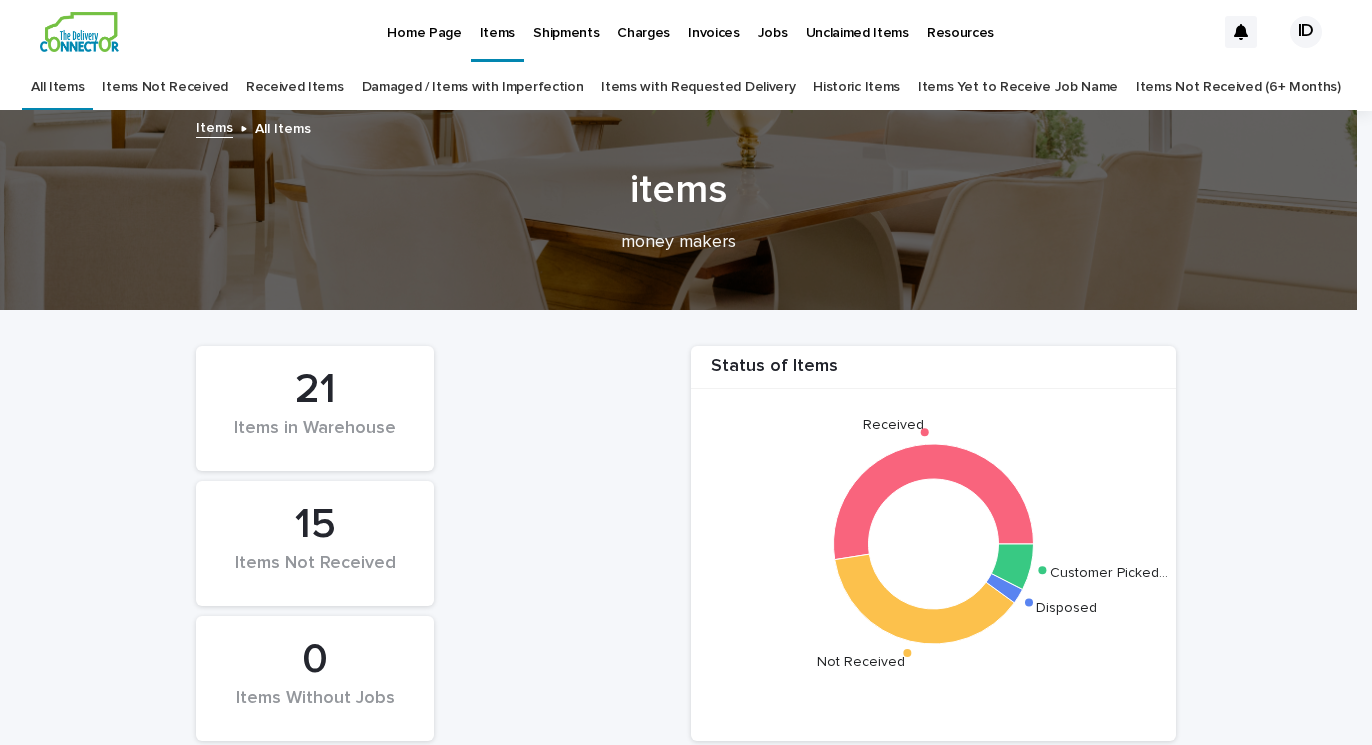 click on "Home Page" at bounding box center [424, 21] 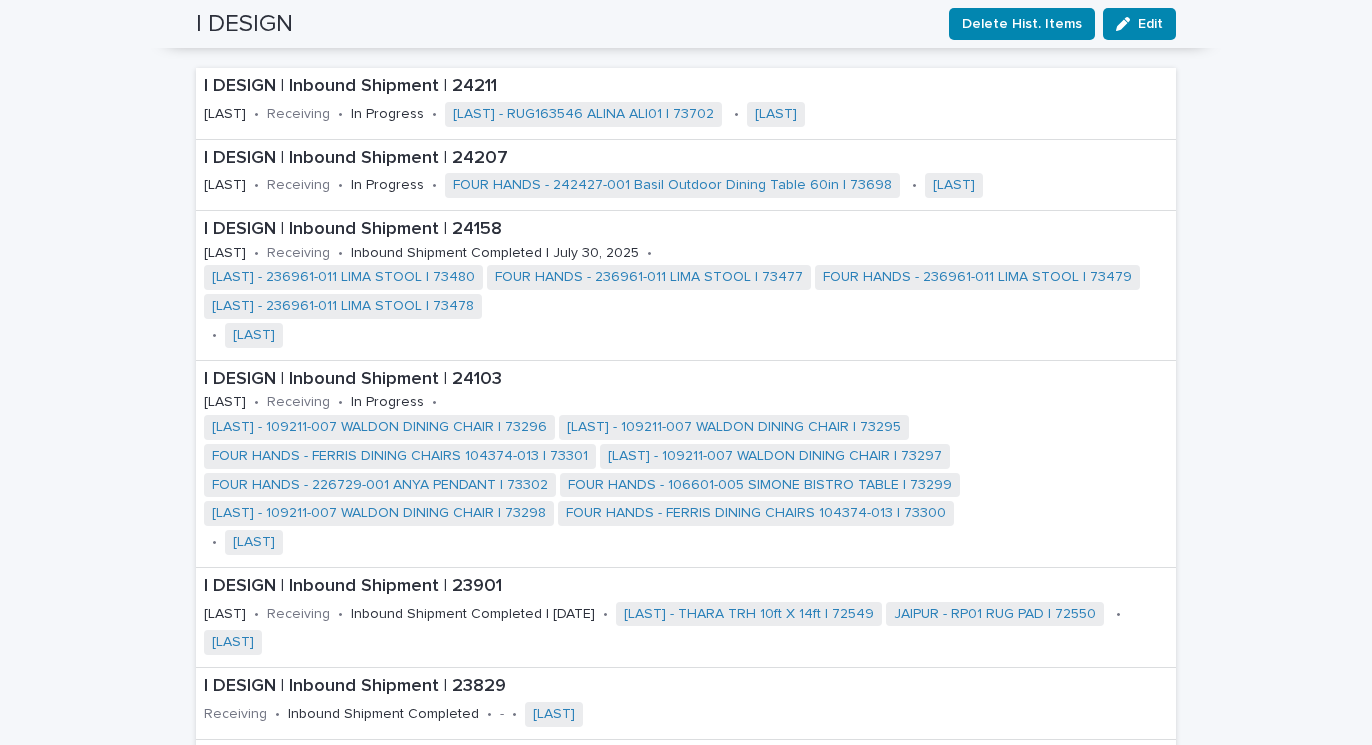 scroll, scrollTop: 1807, scrollLeft: 0, axis: vertical 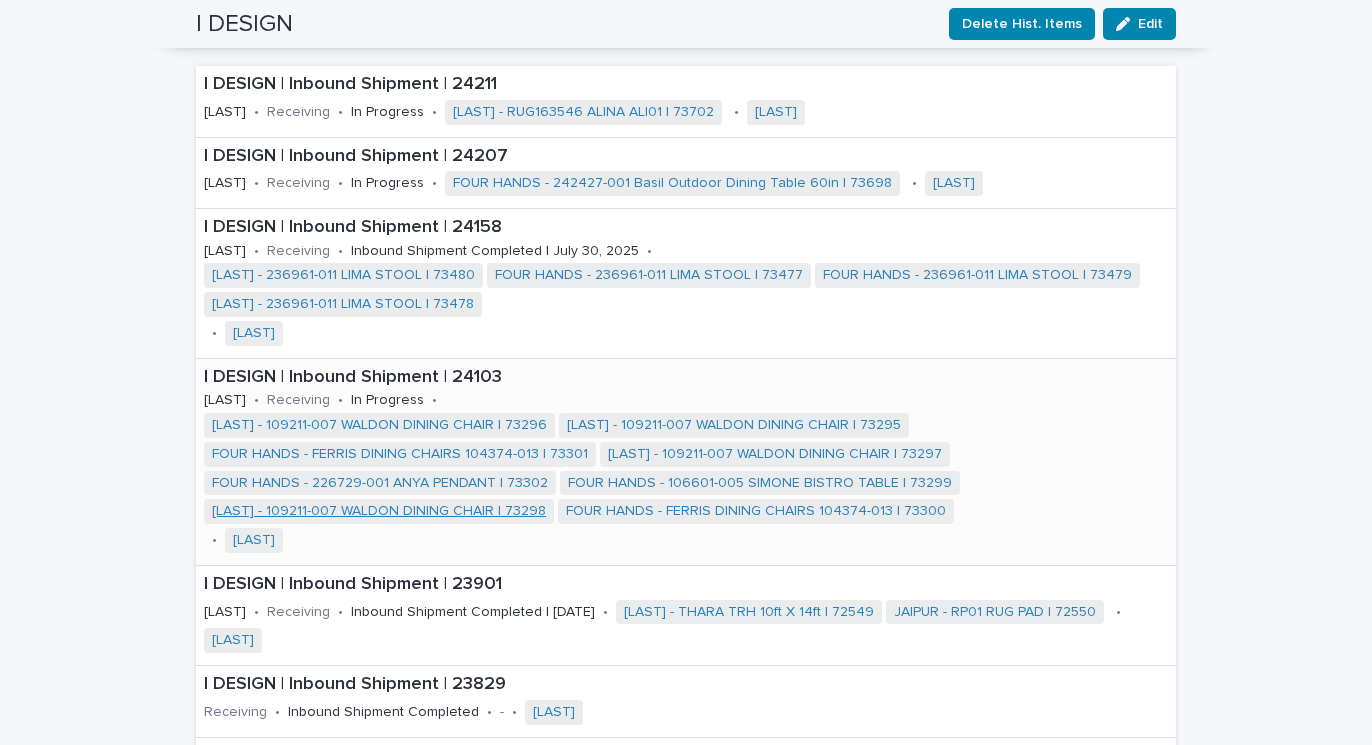 click on "[LAST] - 109211-007 WALDON DINING CHAIR | 73298" at bounding box center [379, 511] 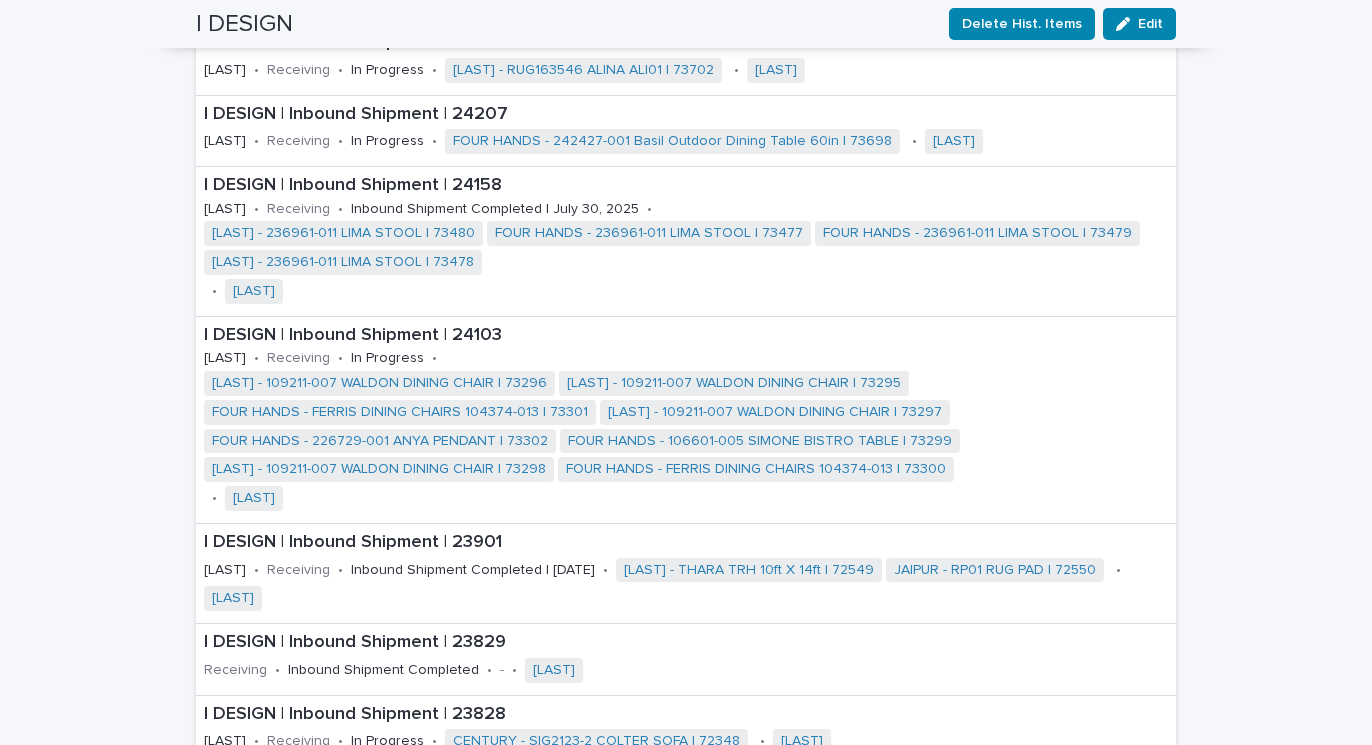 scroll, scrollTop: 1851, scrollLeft: 0, axis: vertical 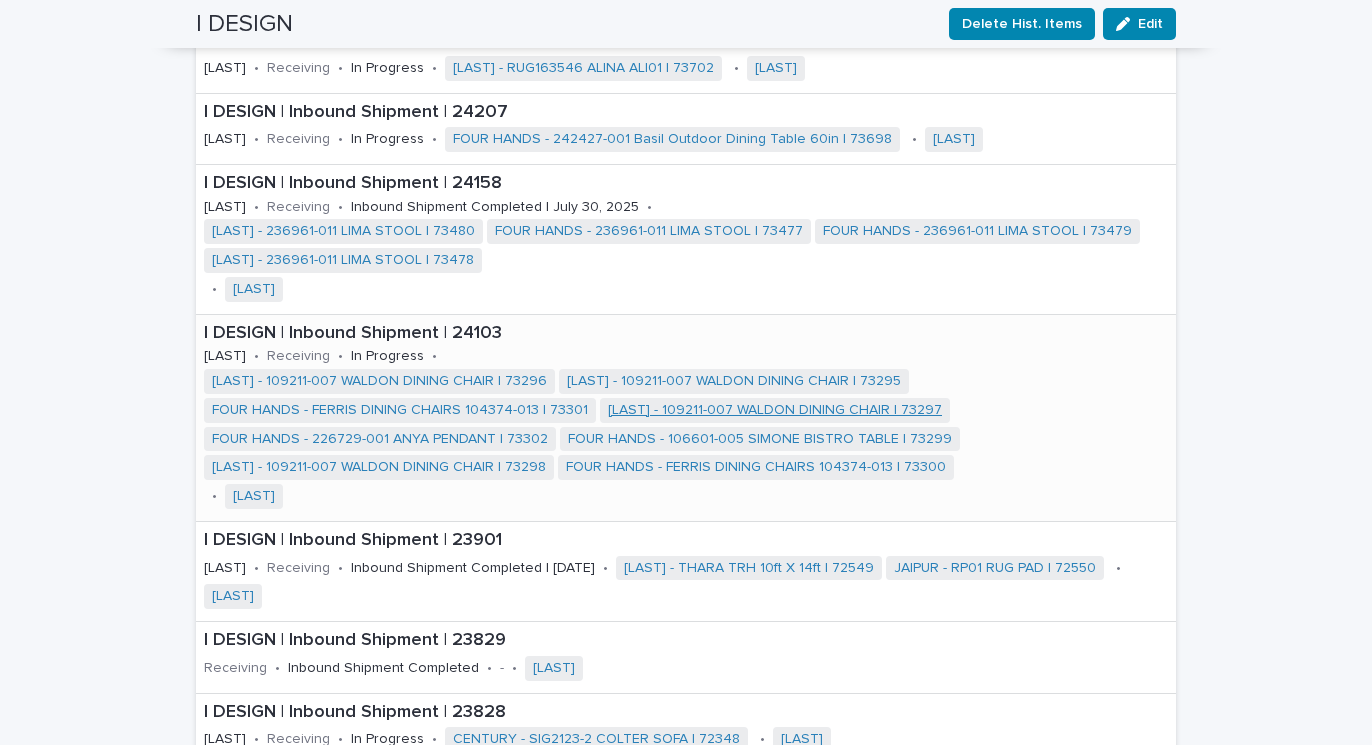 click on "[LAST] - 109211-007 WALDON DINING CHAIR | 73297" at bounding box center (775, 410) 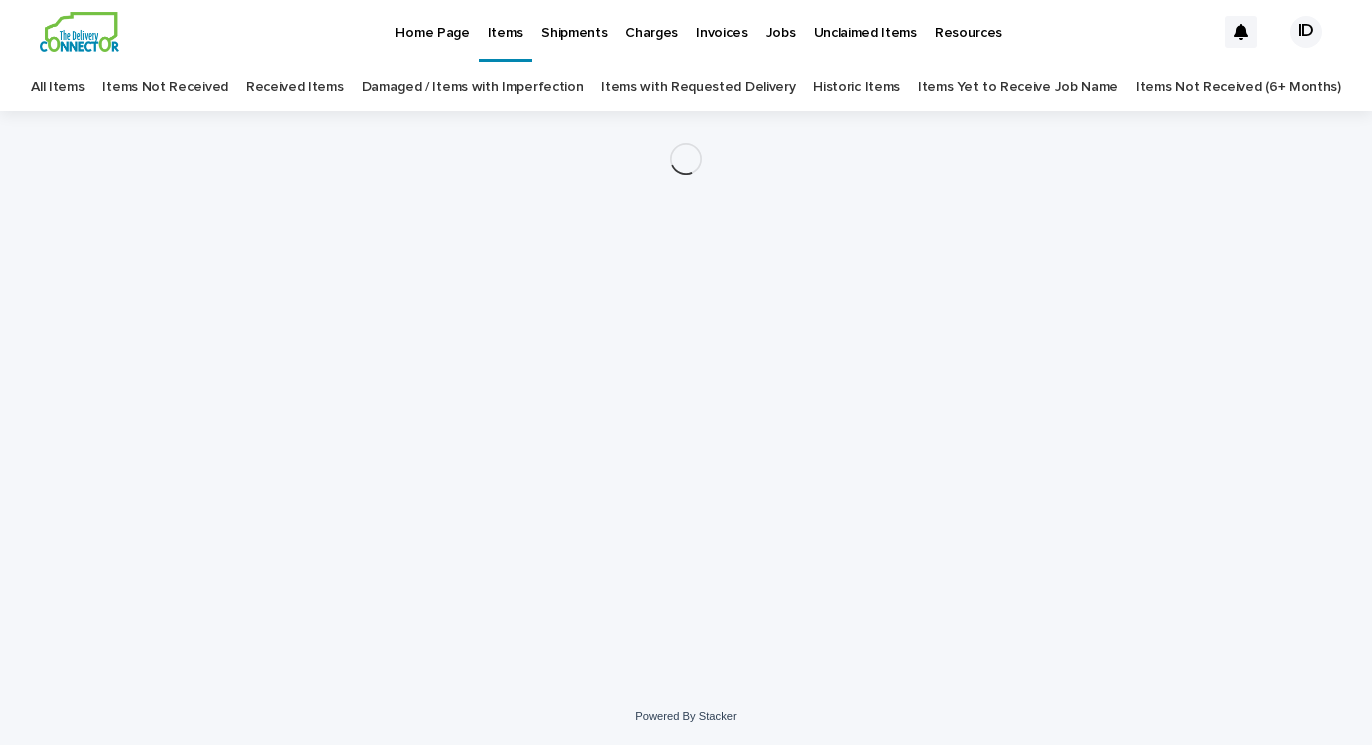 scroll, scrollTop: 0, scrollLeft: 0, axis: both 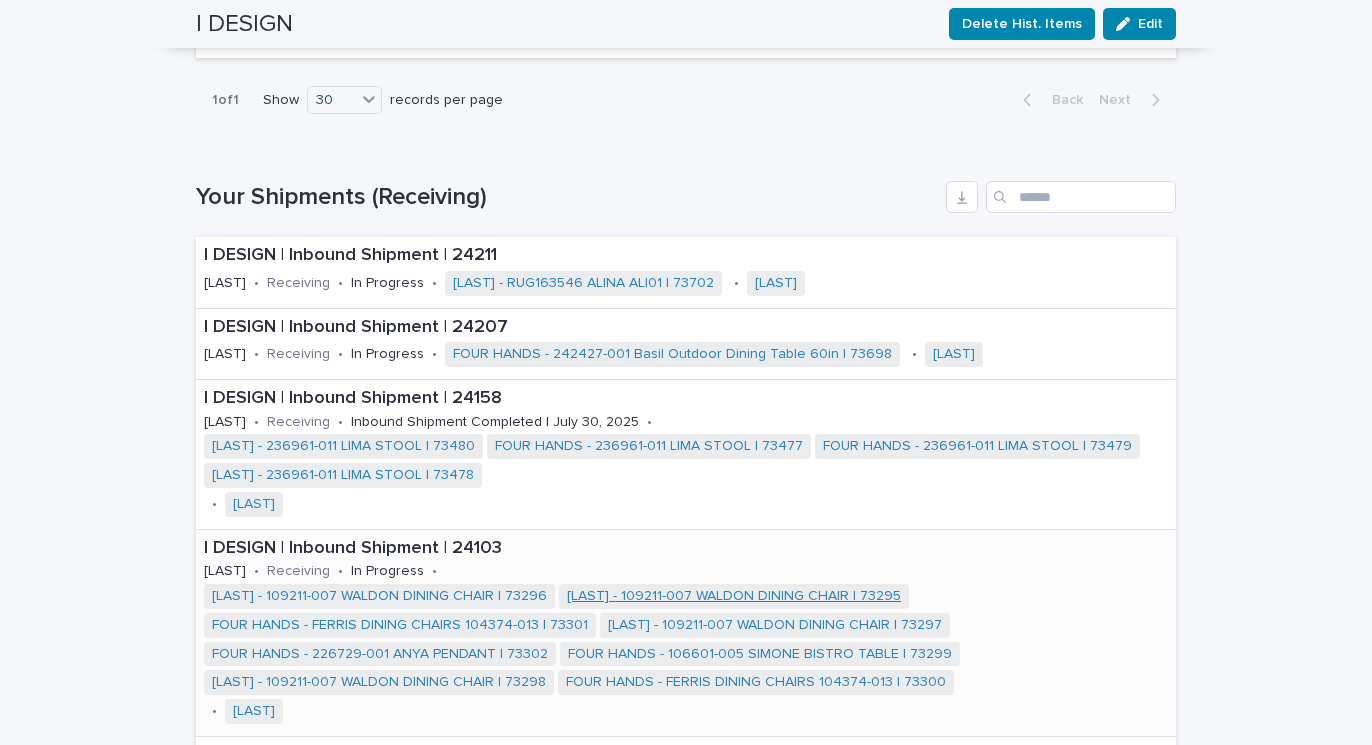 click on "[LAST] - 109211-007 WALDON DINING CHAIR | 73295" at bounding box center [734, 596] 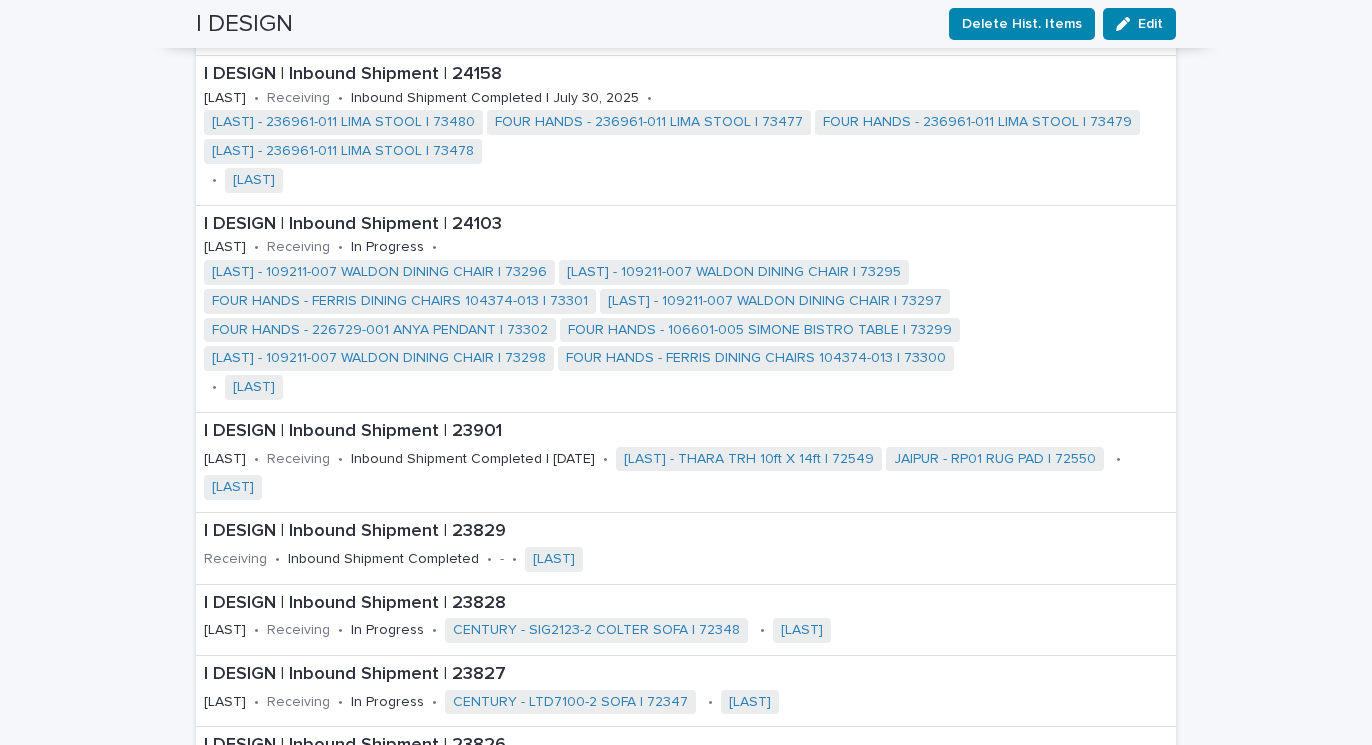 scroll, scrollTop: 1961, scrollLeft: 0, axis: vertical 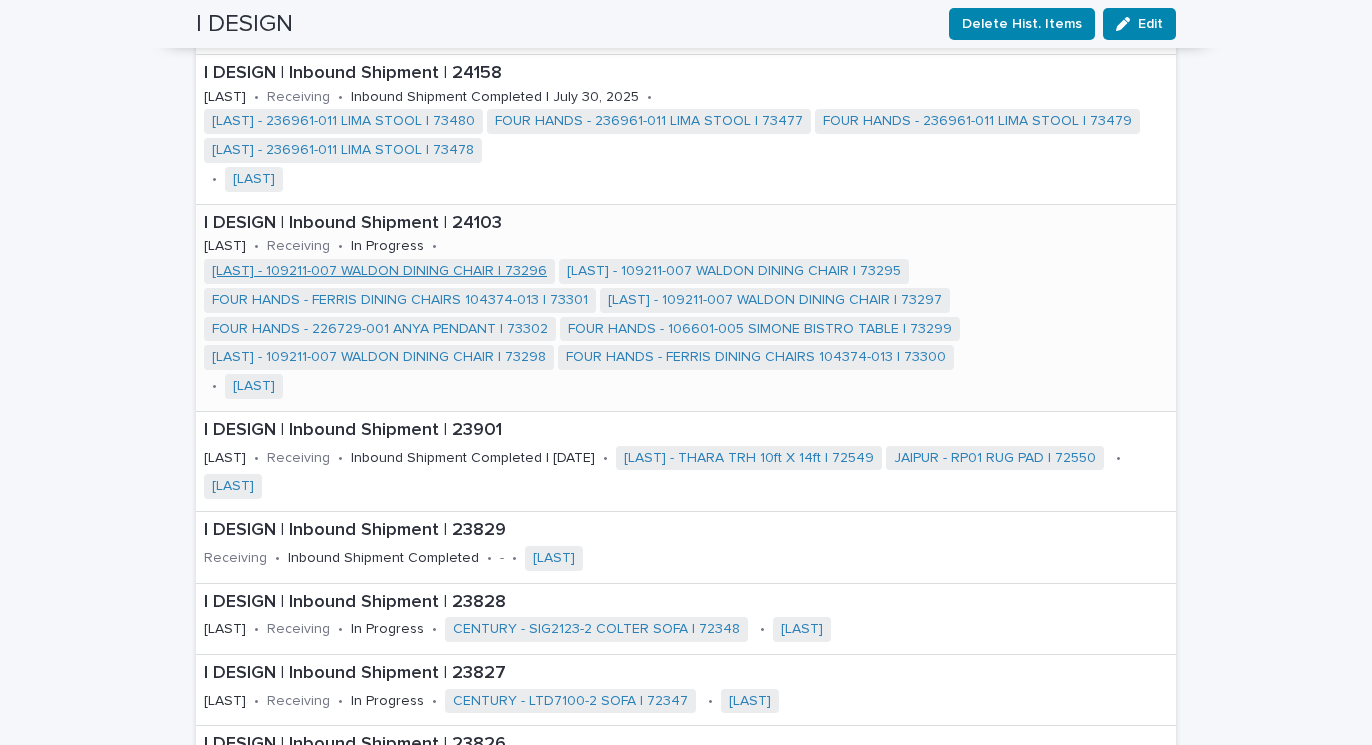 click on "[LAST] - 109211-007 WALDON DINING CHAIR | 73296" at bounding box center [379, 271] 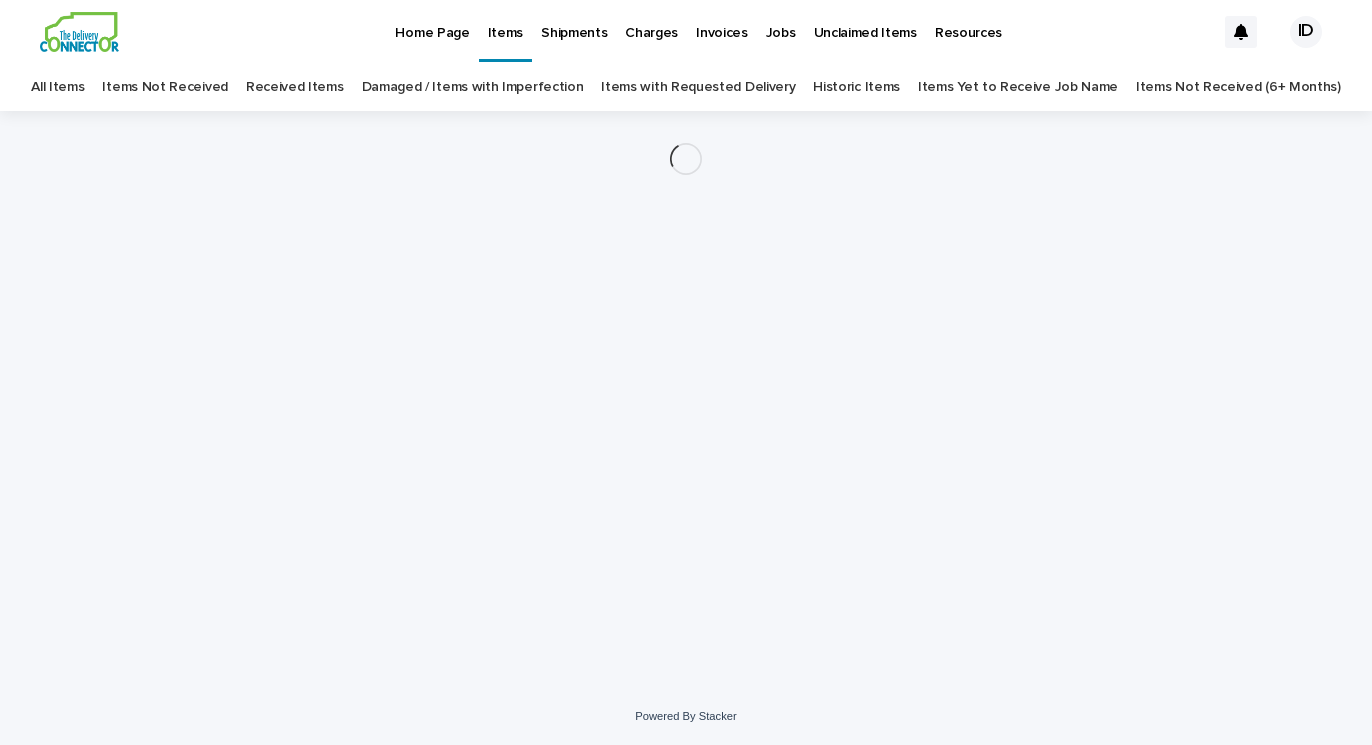 scroll, scrollTop: 0, scrollLeft: 0, axis: both 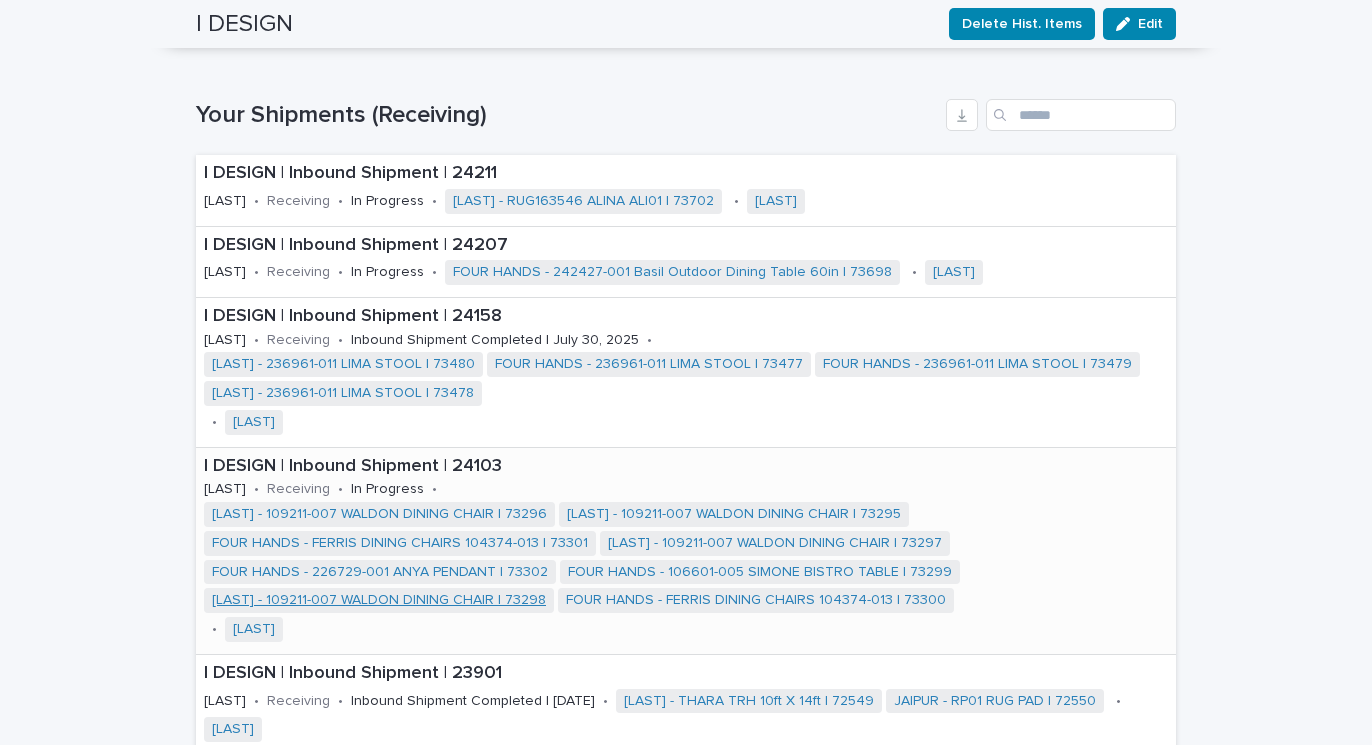 click on "[LAST] - 109211-007 WALDON DINING CHAIR | 73298" at bounding box center [379, 600] 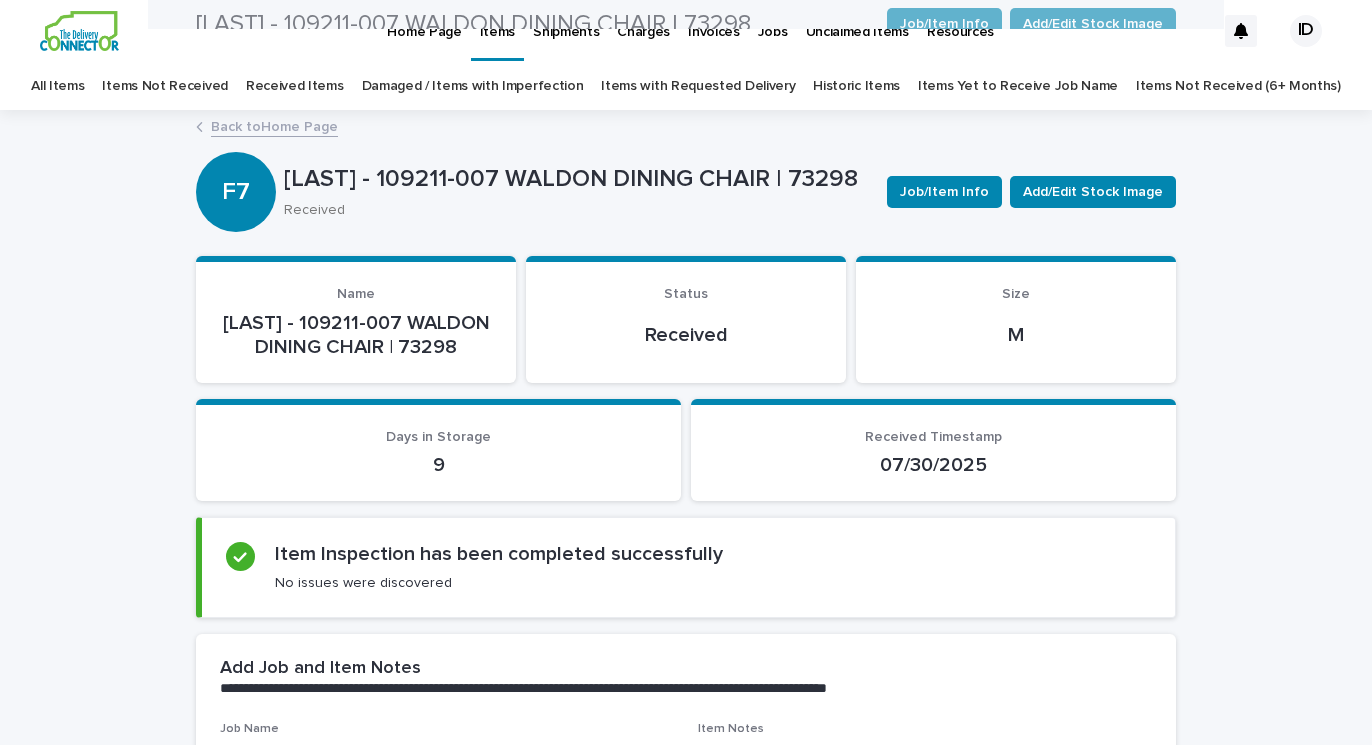 scroll, scrollTop: 0, scrollLeft: 0, axis: both 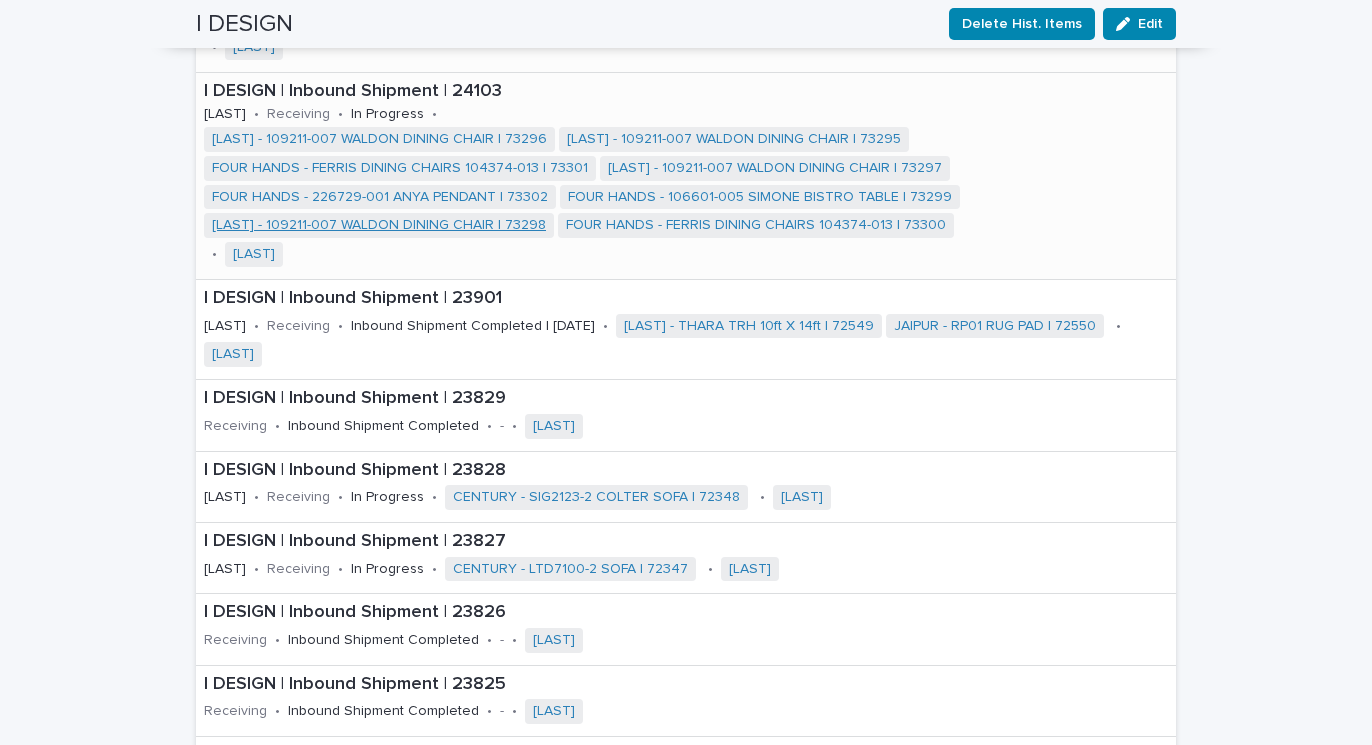click on "[LAST] - 109211-007 WALDON DINING CHAIR | 73298" at bounding box center (379, 225) 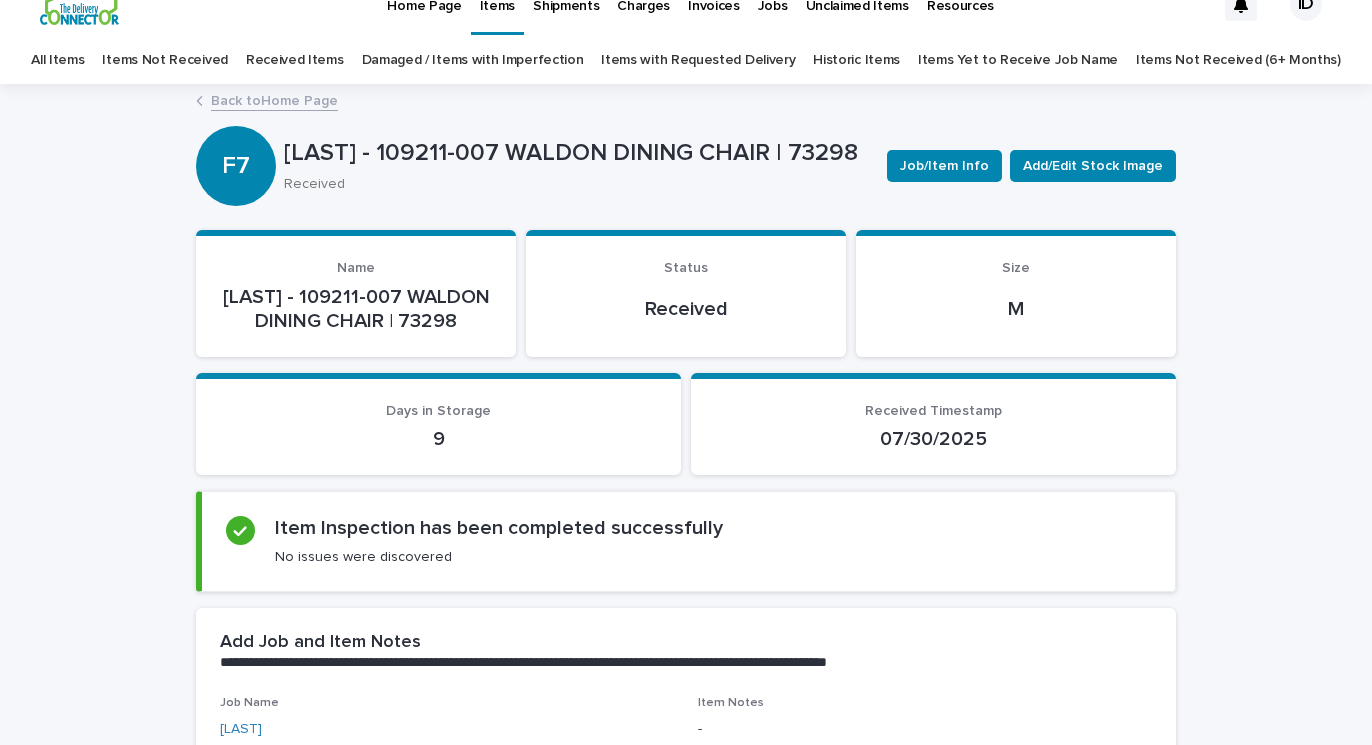 scroll, scrollTop: 34, scrollLeft: 0, axis: vertical 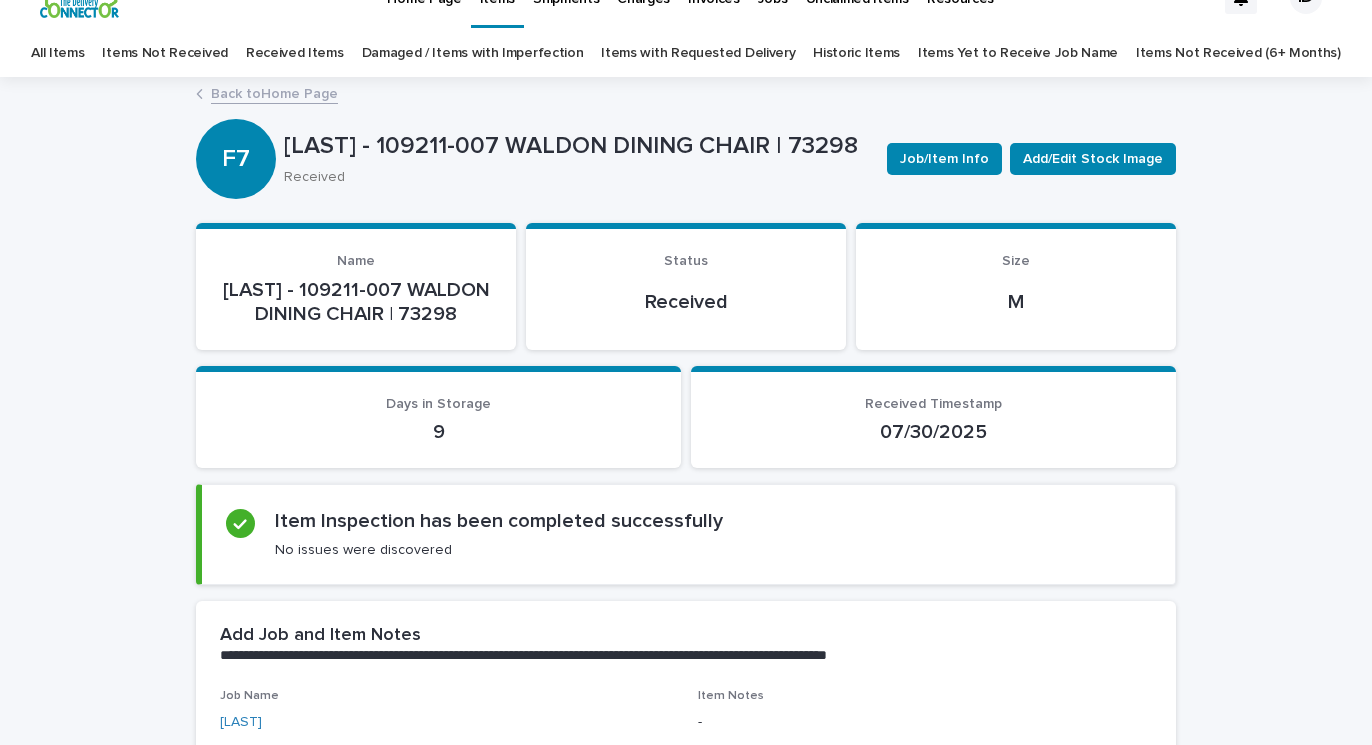 click on "Received Items" at bounding box center (295, 53) 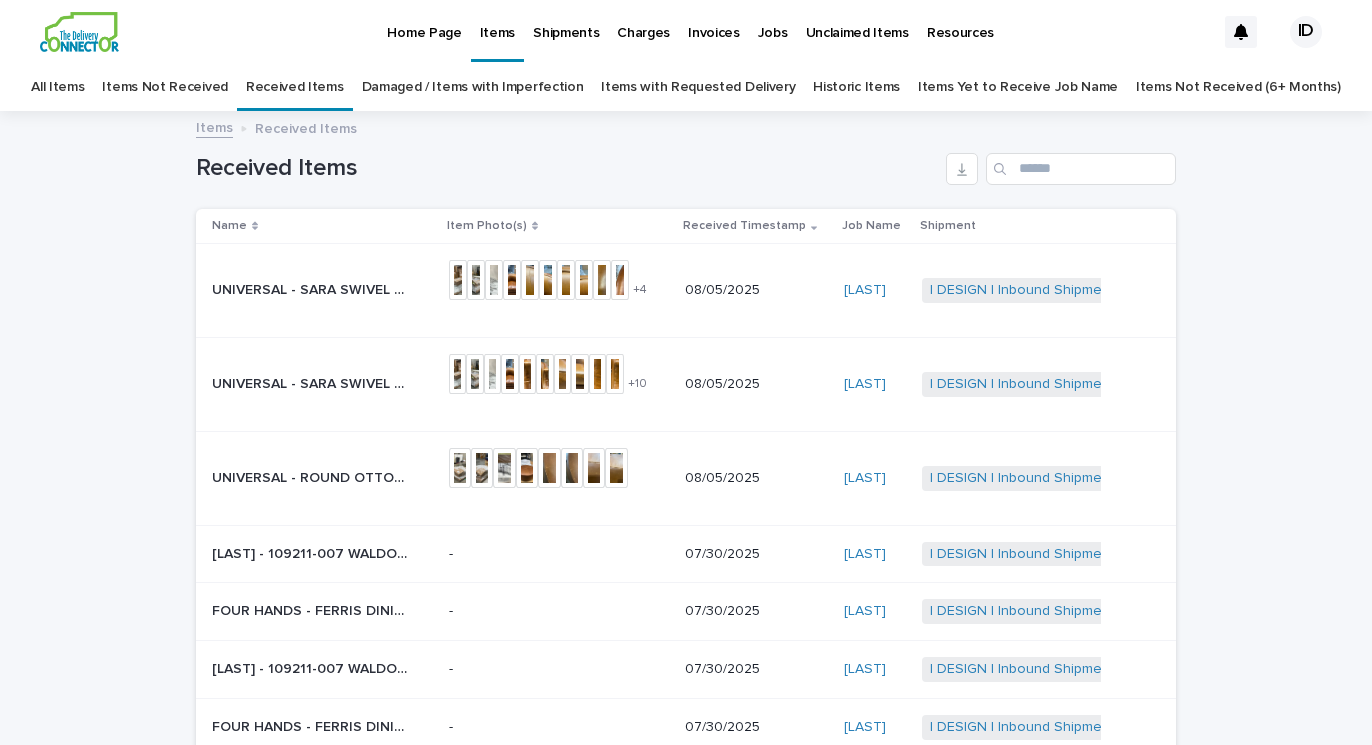 scroll, scrollTop: 0, scrollLeft: 0, axis: both 